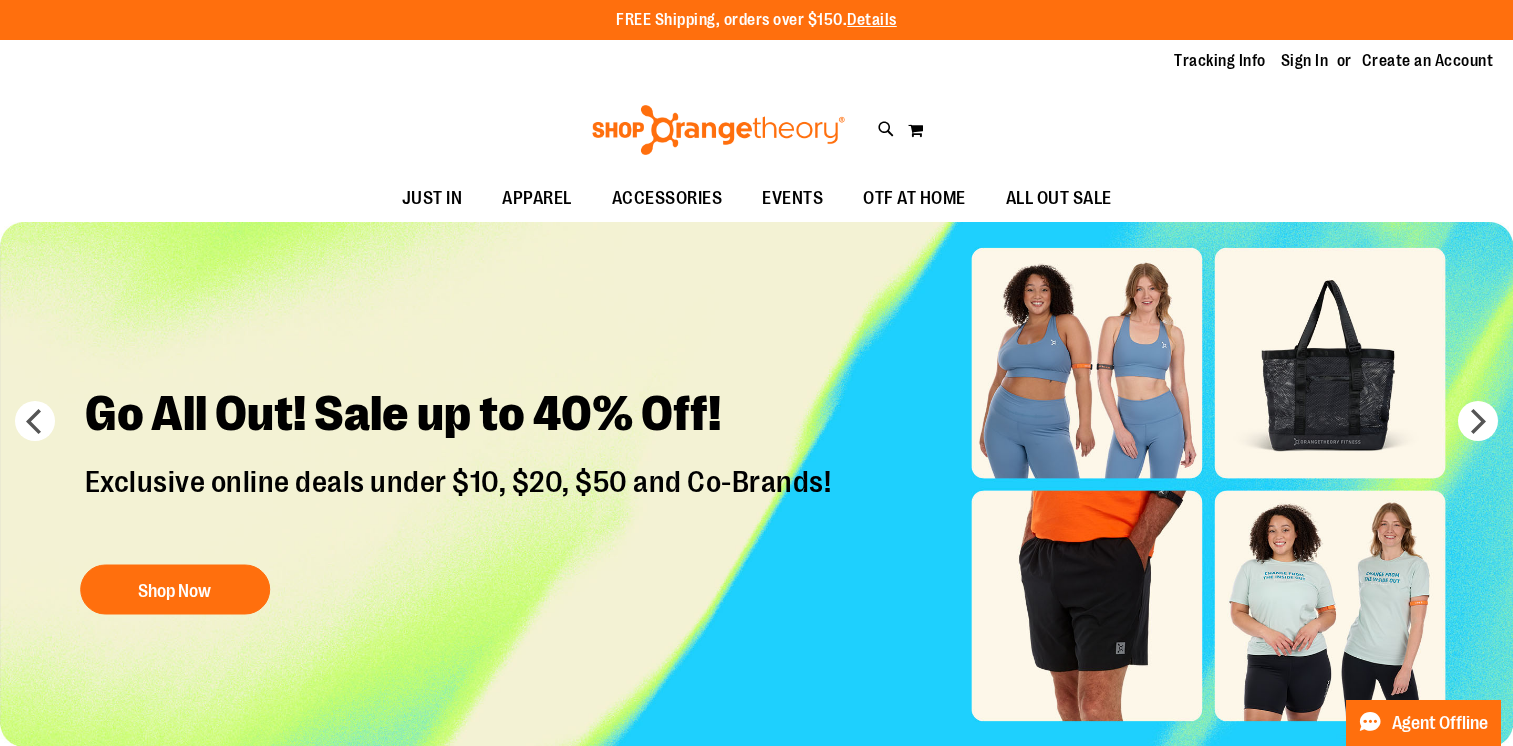 scroll, scrollTop: 0, scrollLeft: 0, axis: both 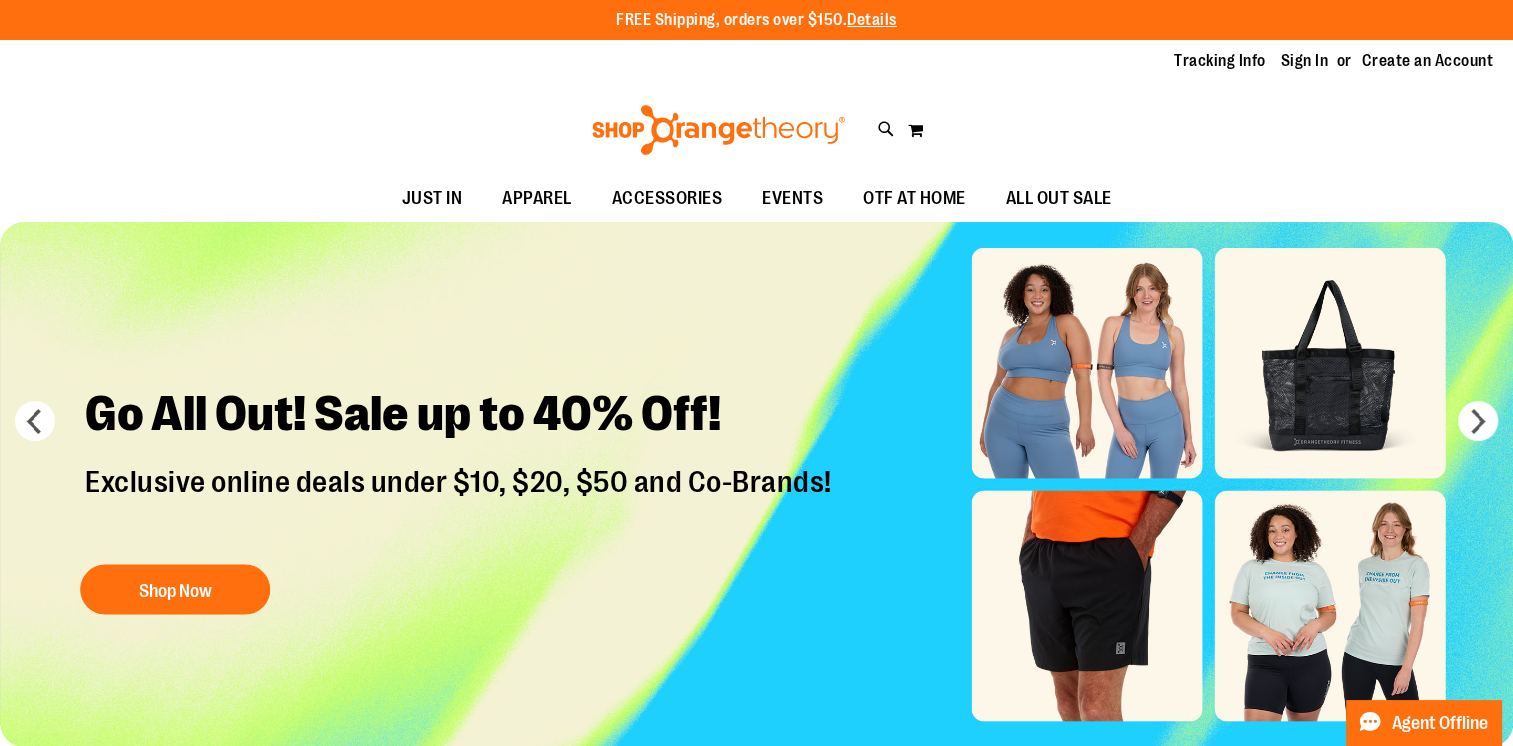 type on "**********" 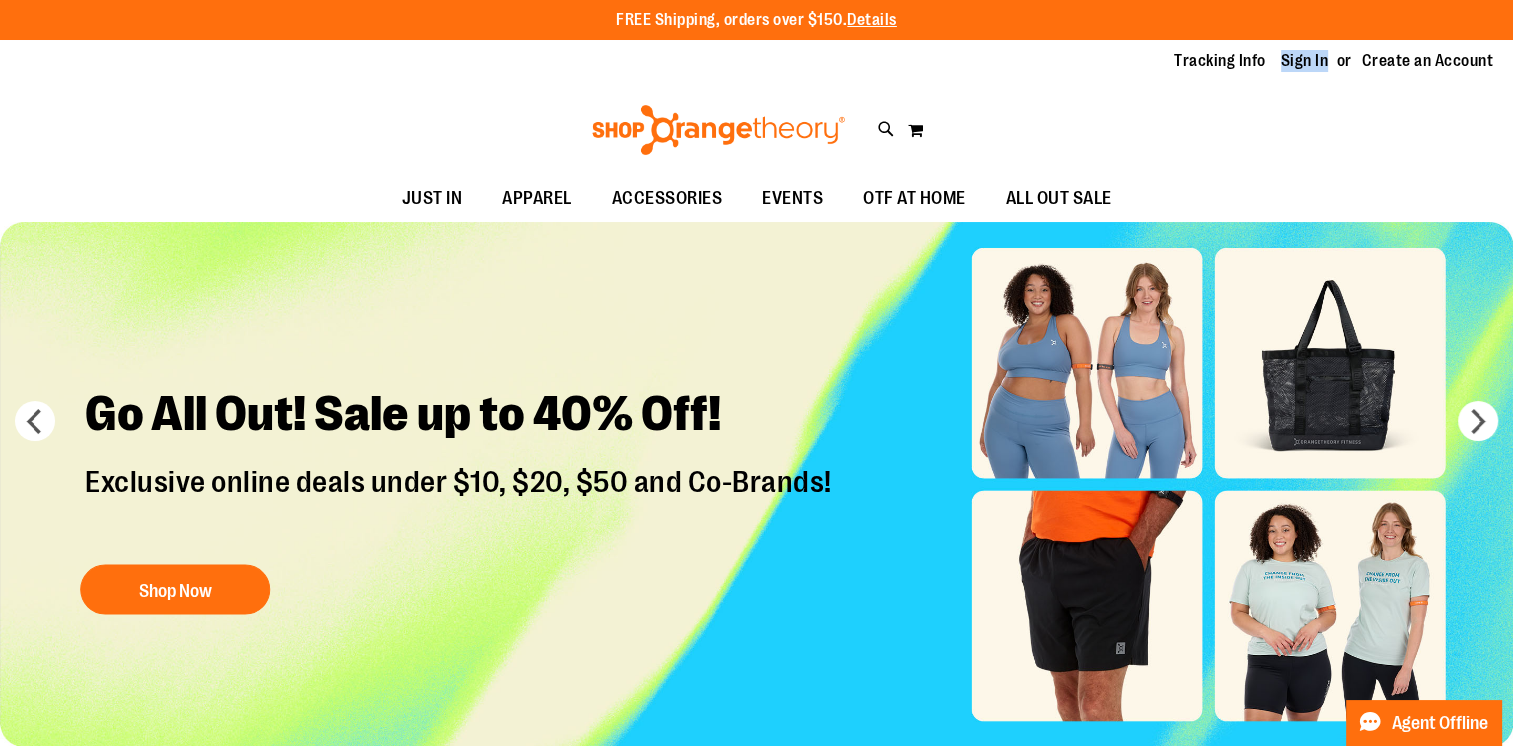 click on "Tracking Info
Sign In
Return to Procurement
Create an Account" at bounding box center [756, 61] 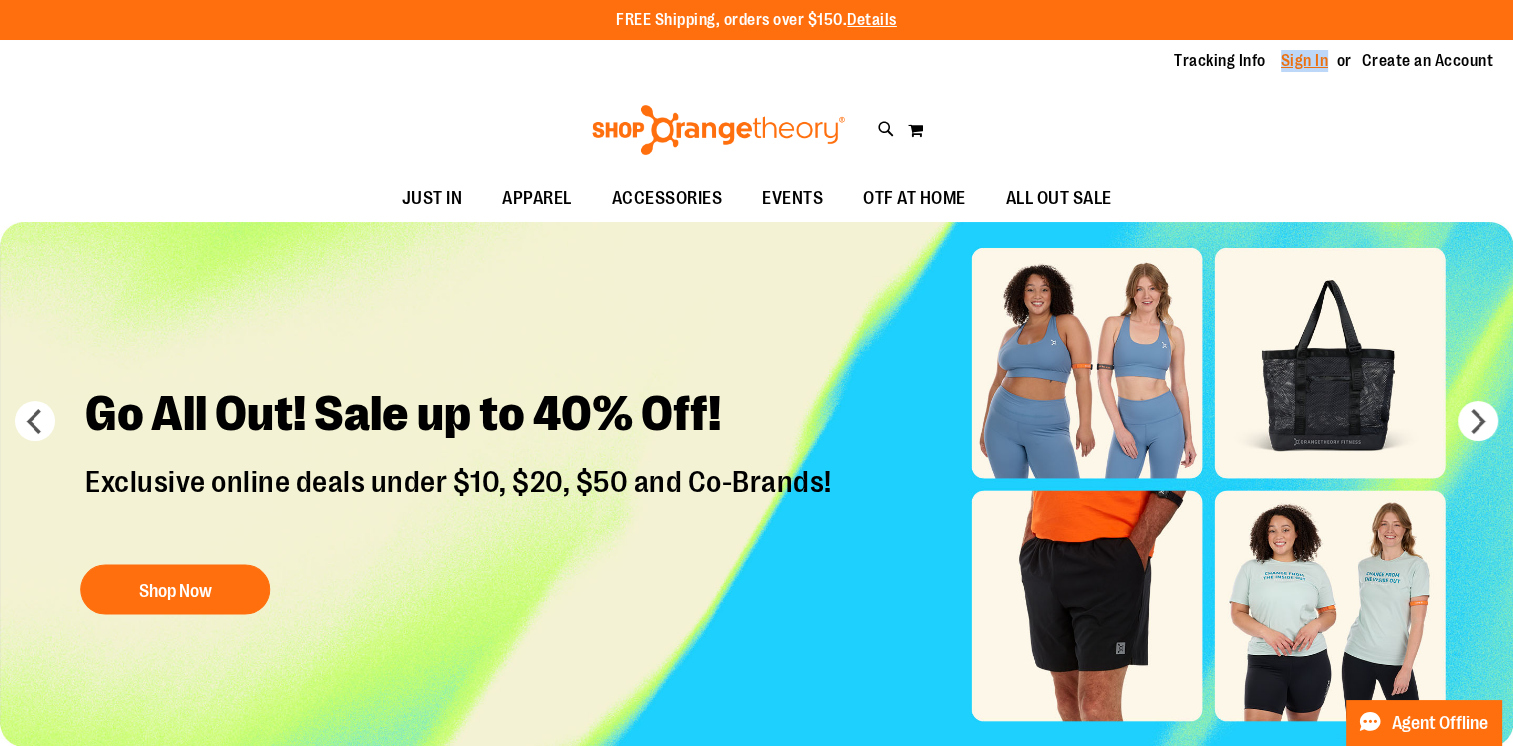 drag, startPoint x: 1329, startPoint y: 48, endPoint x: 1300, endPoint y: 66, distance: 34.132095 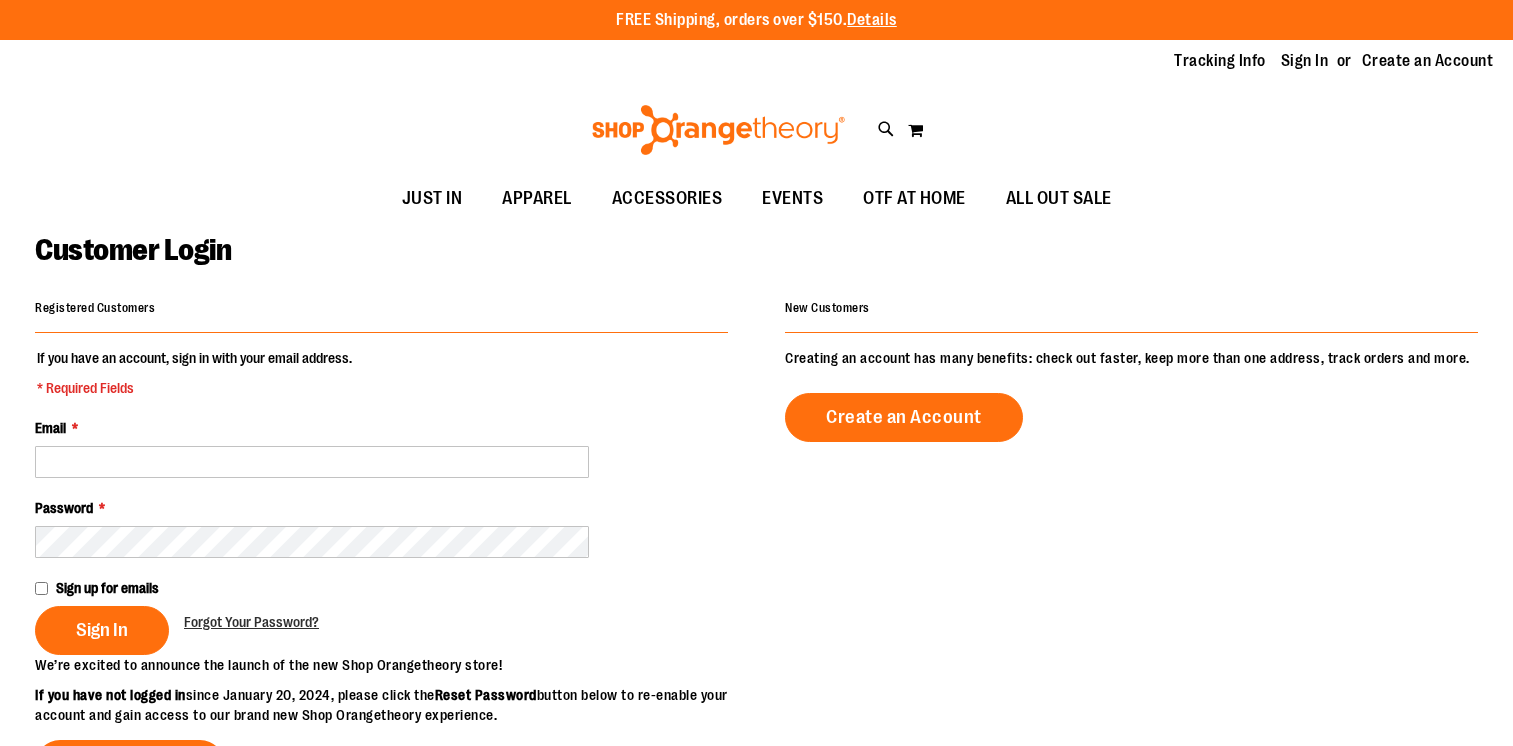 scroll, scrollTop: 0, scrollLeft: 0, axis: both 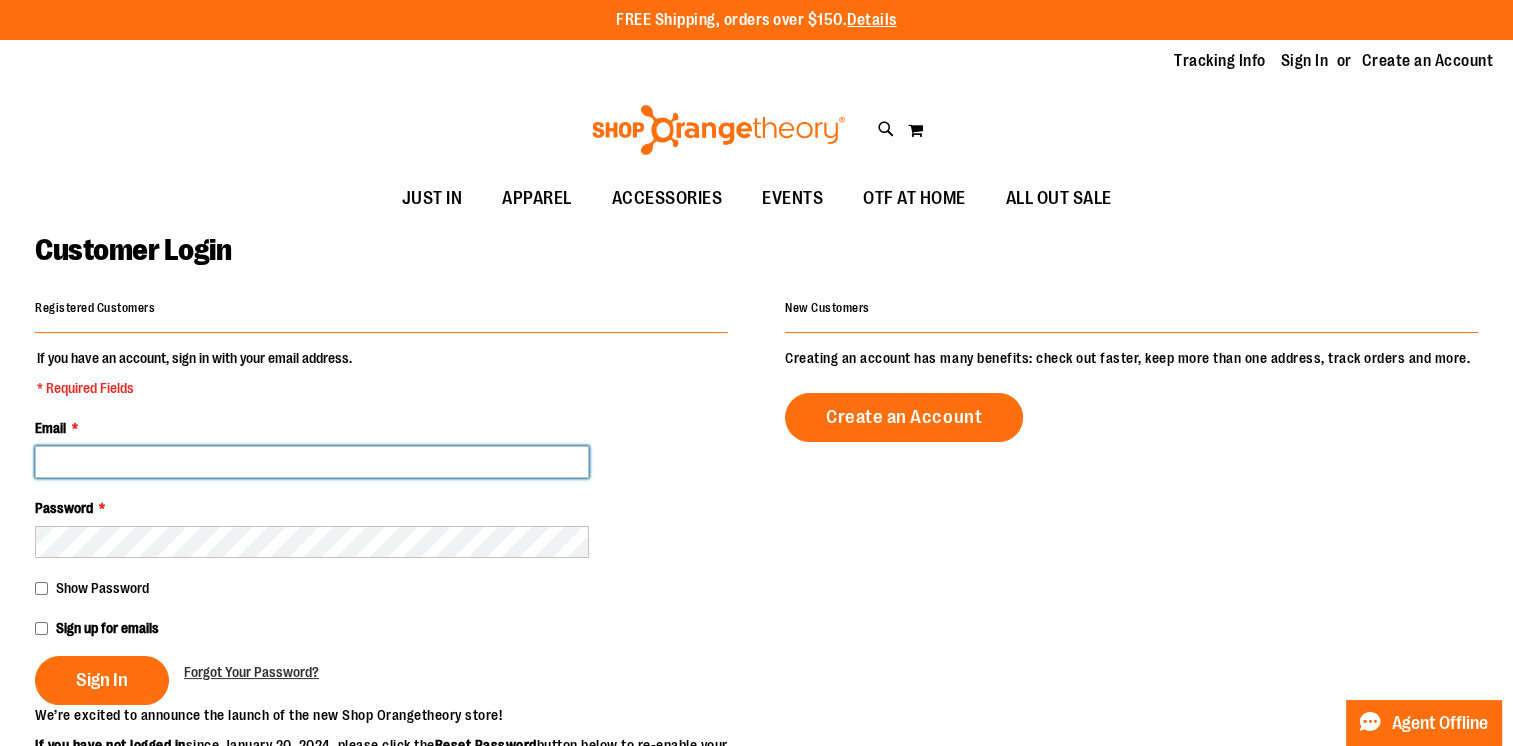 type on "**********" 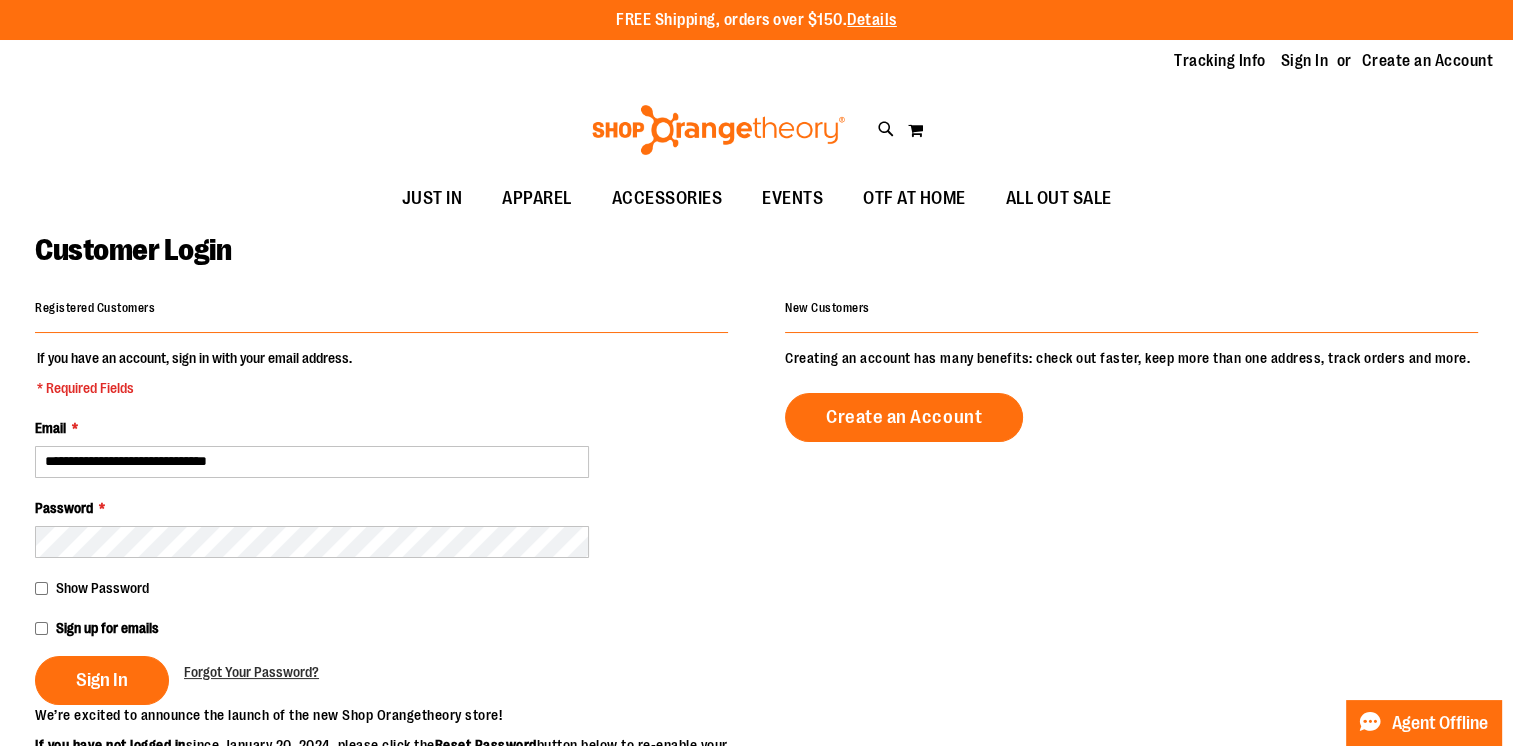 type on "**********" 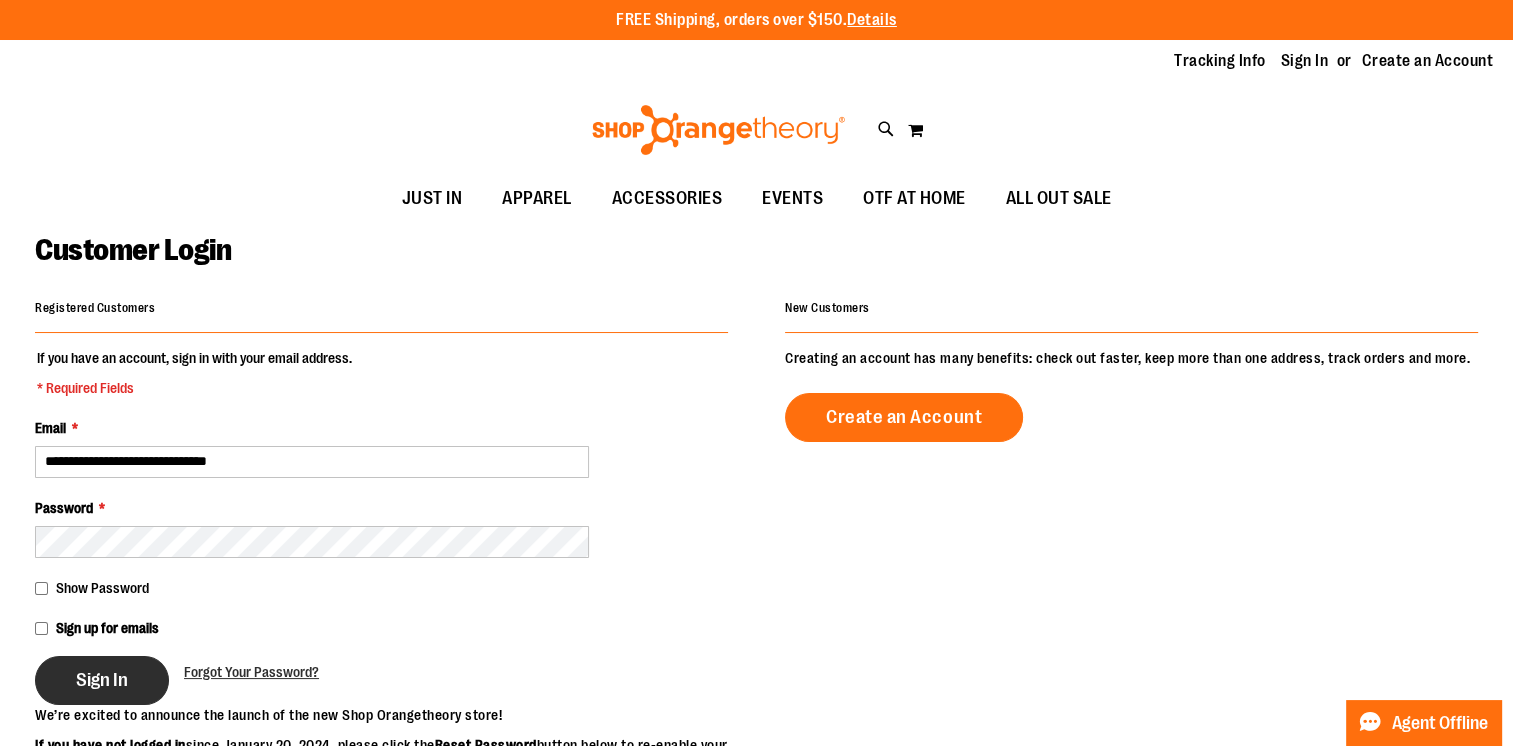 click on "Sign In" at bounding box center (102, 680) 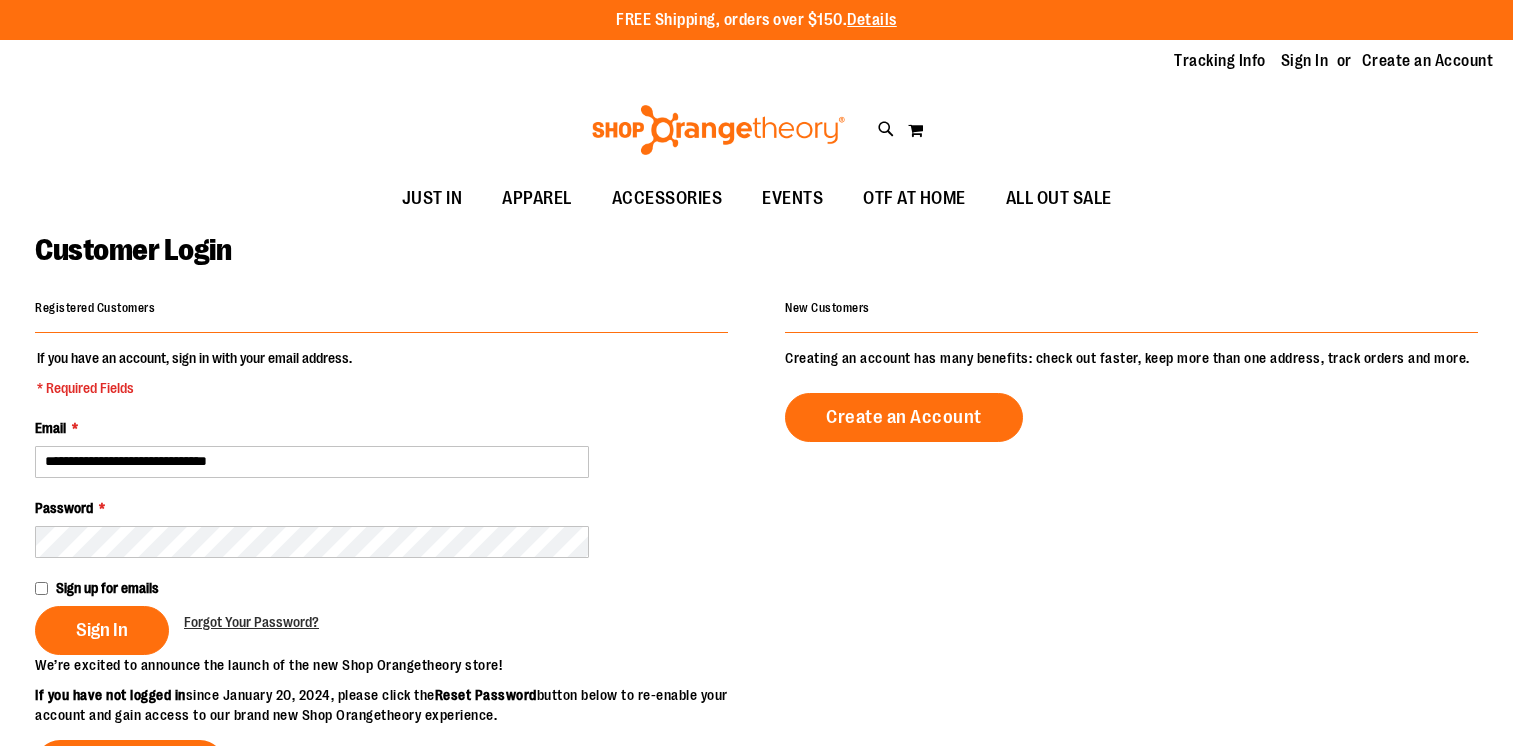scroll, scrollTop: 0, scrollLeft: 0, axis: both 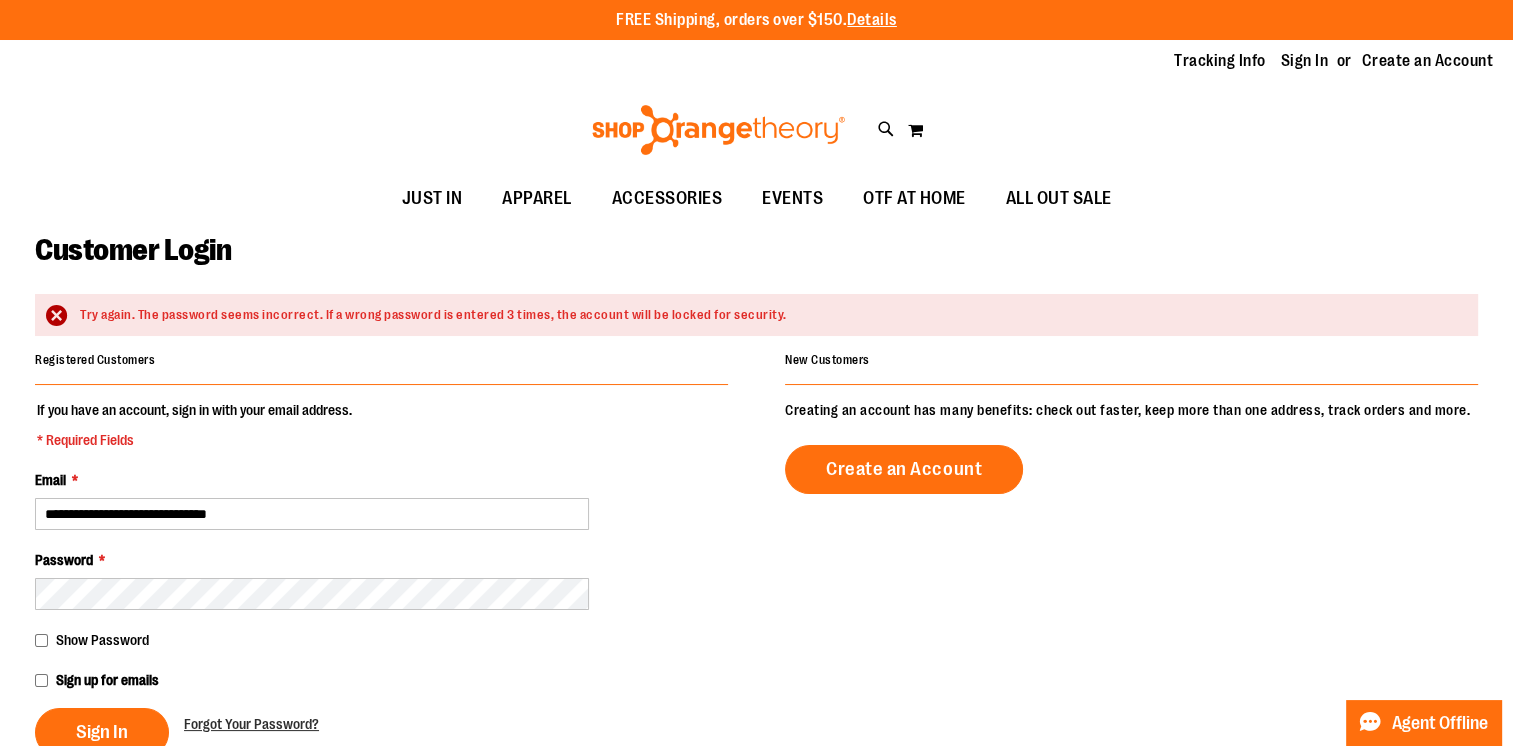 type on "**********" 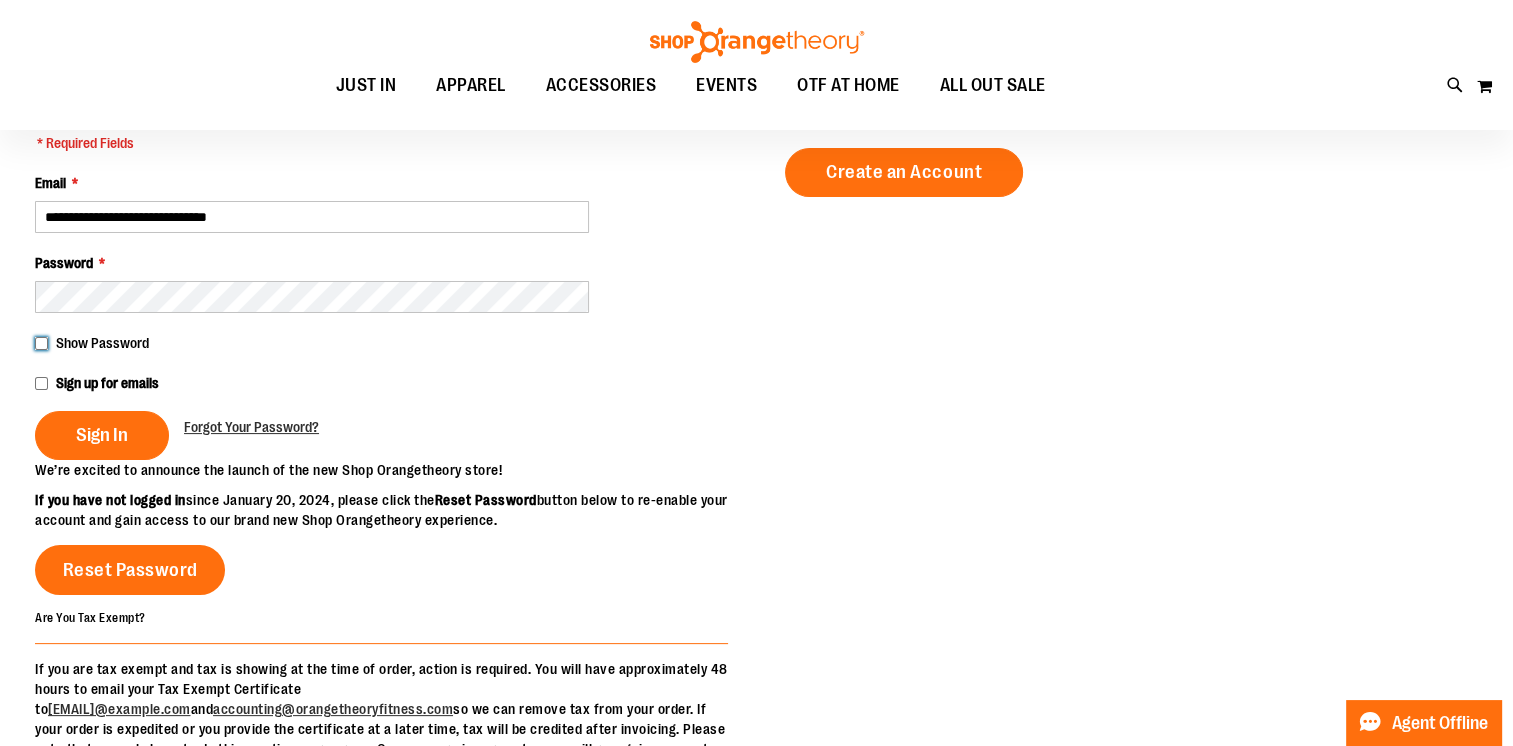 scroll, scrollTop: 300, scrollLeft: 0, axis: vertical 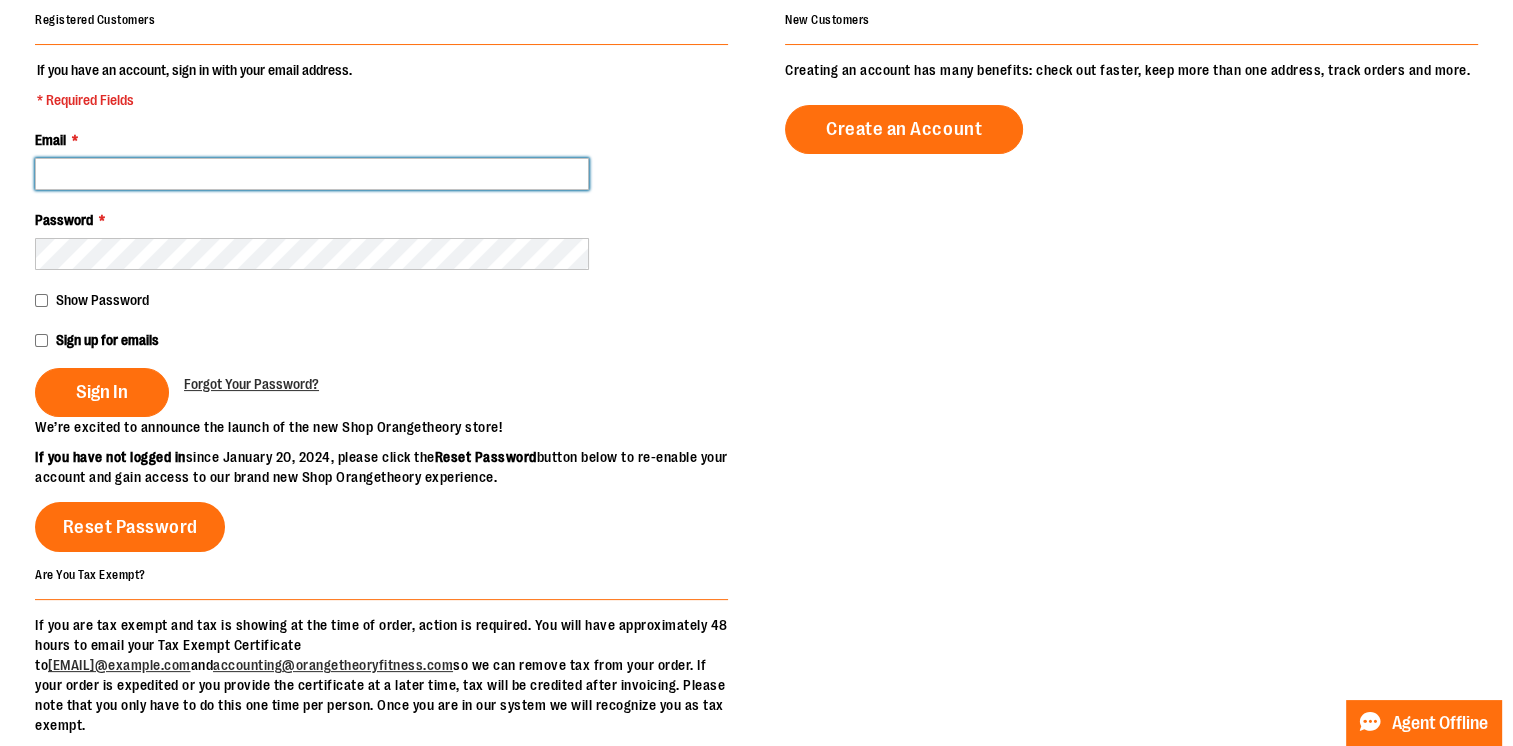 type on "**********" 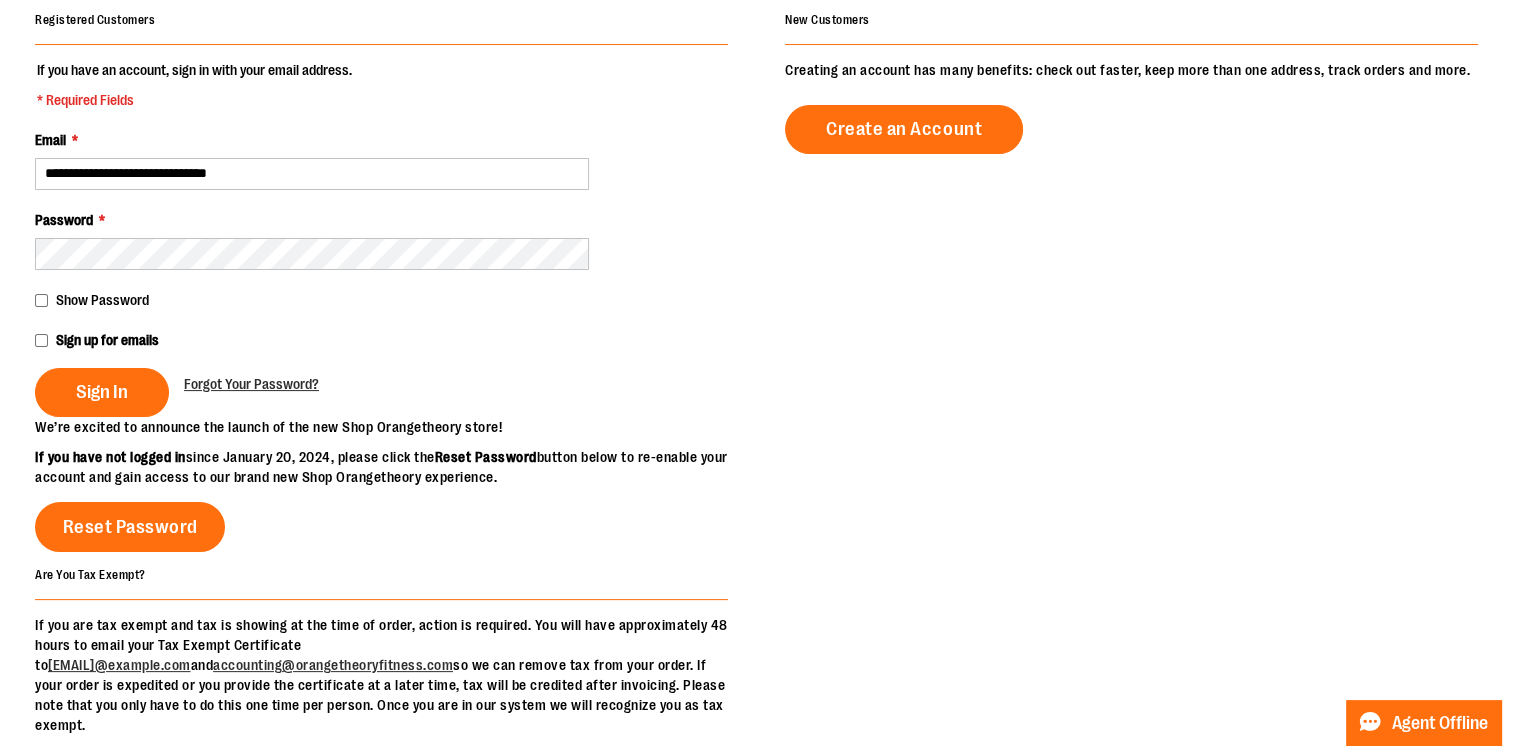 type on "**********" 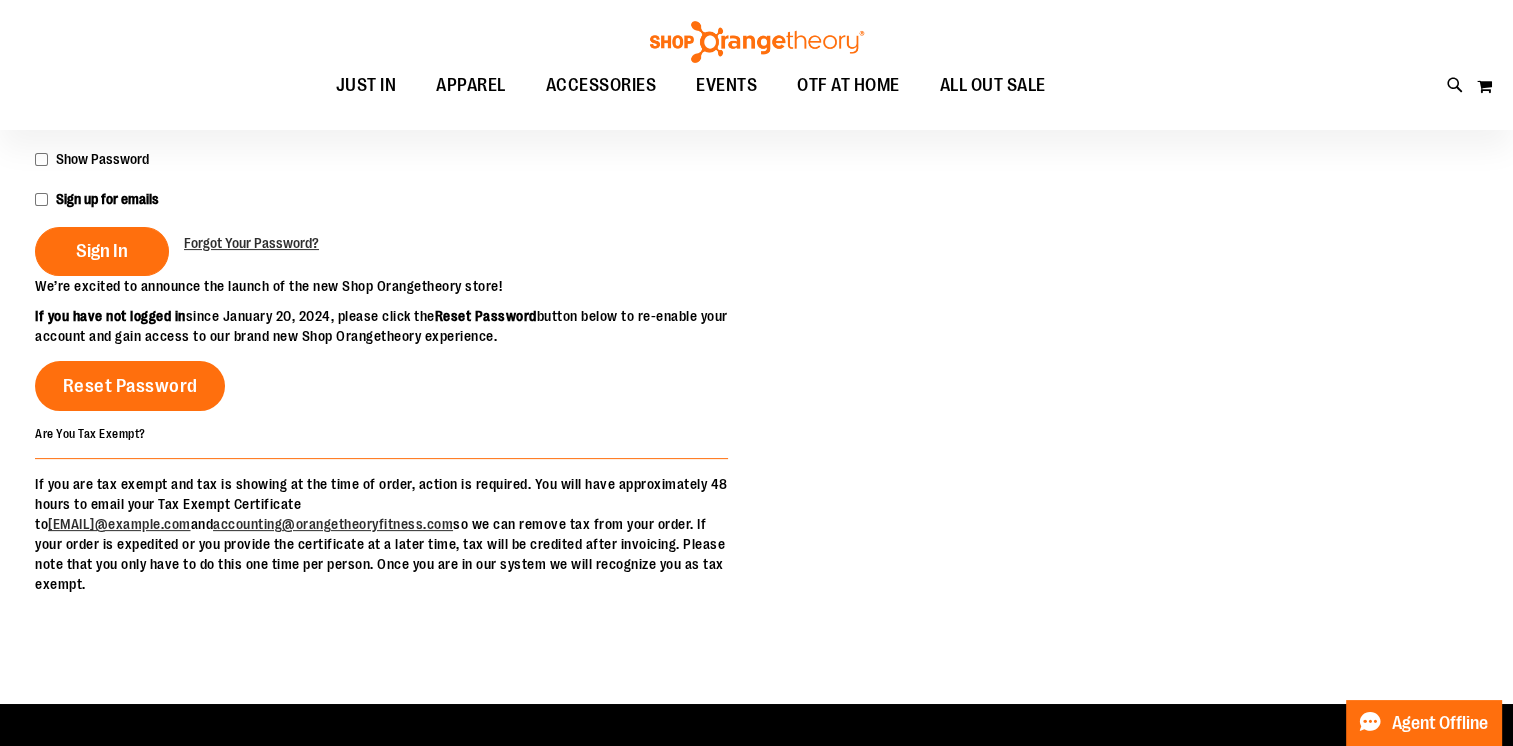 scroll, scrollTop: 0, scrollLeft: 0, axis: both 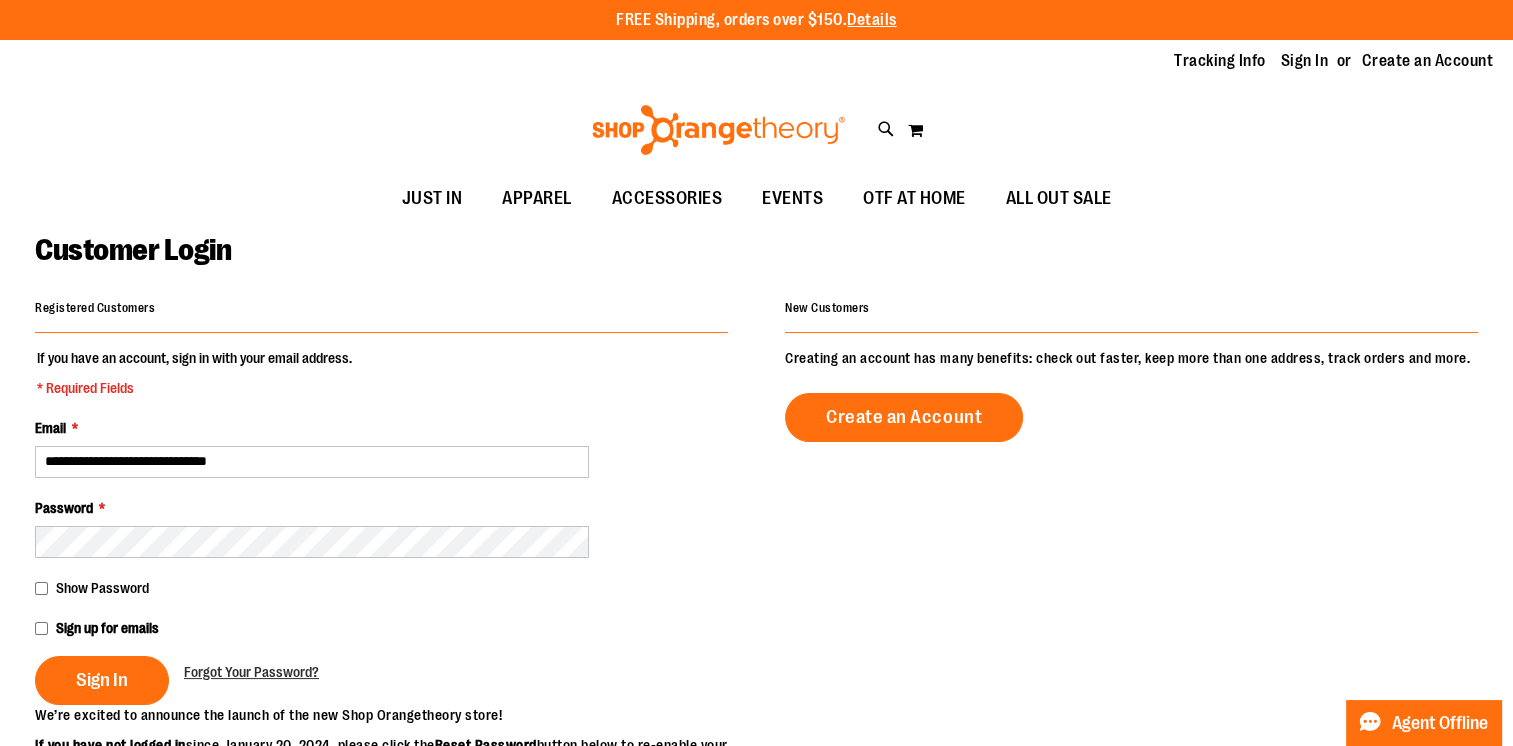click at bounding box center [718, 130] 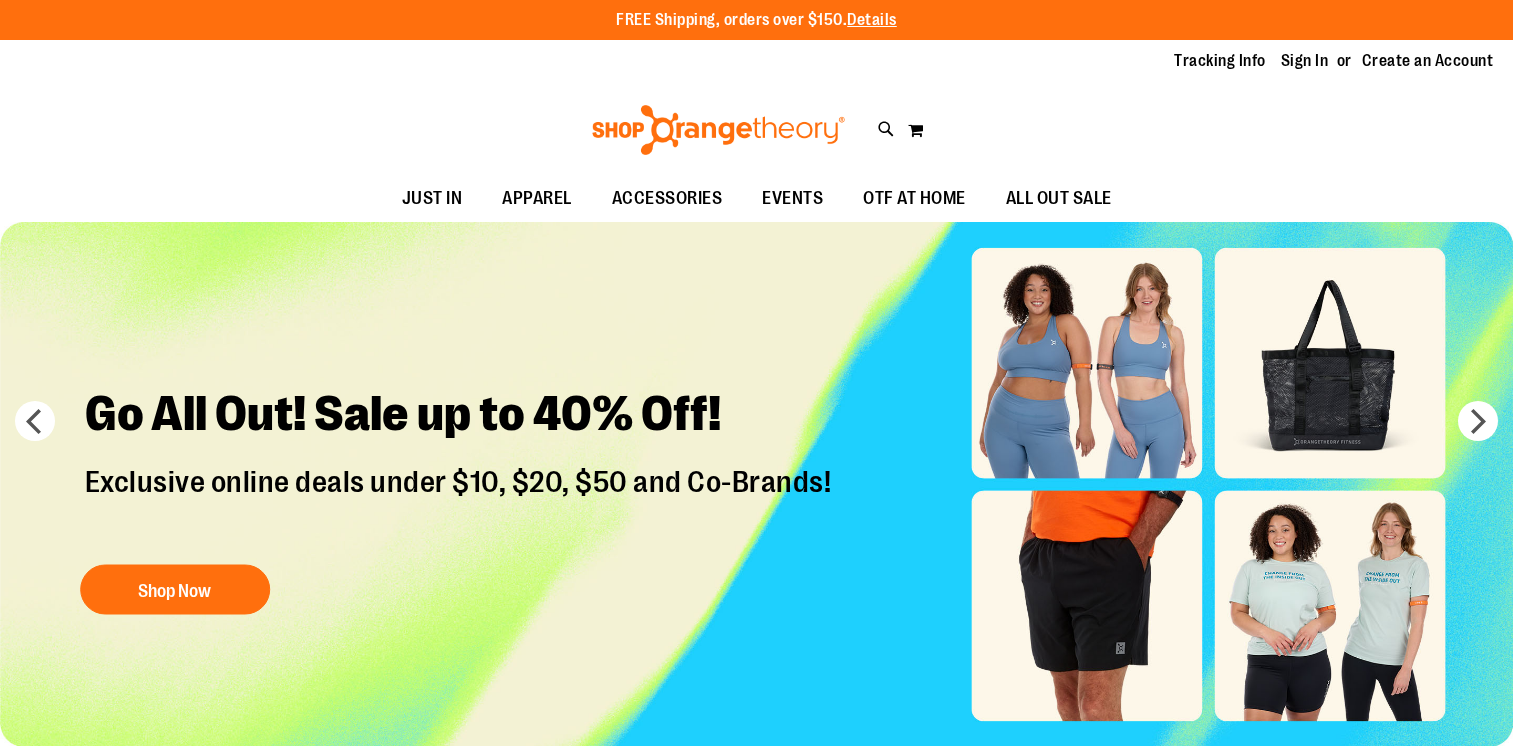 scroll, scrollTop: 0, scrollLeft: 0, axis: both 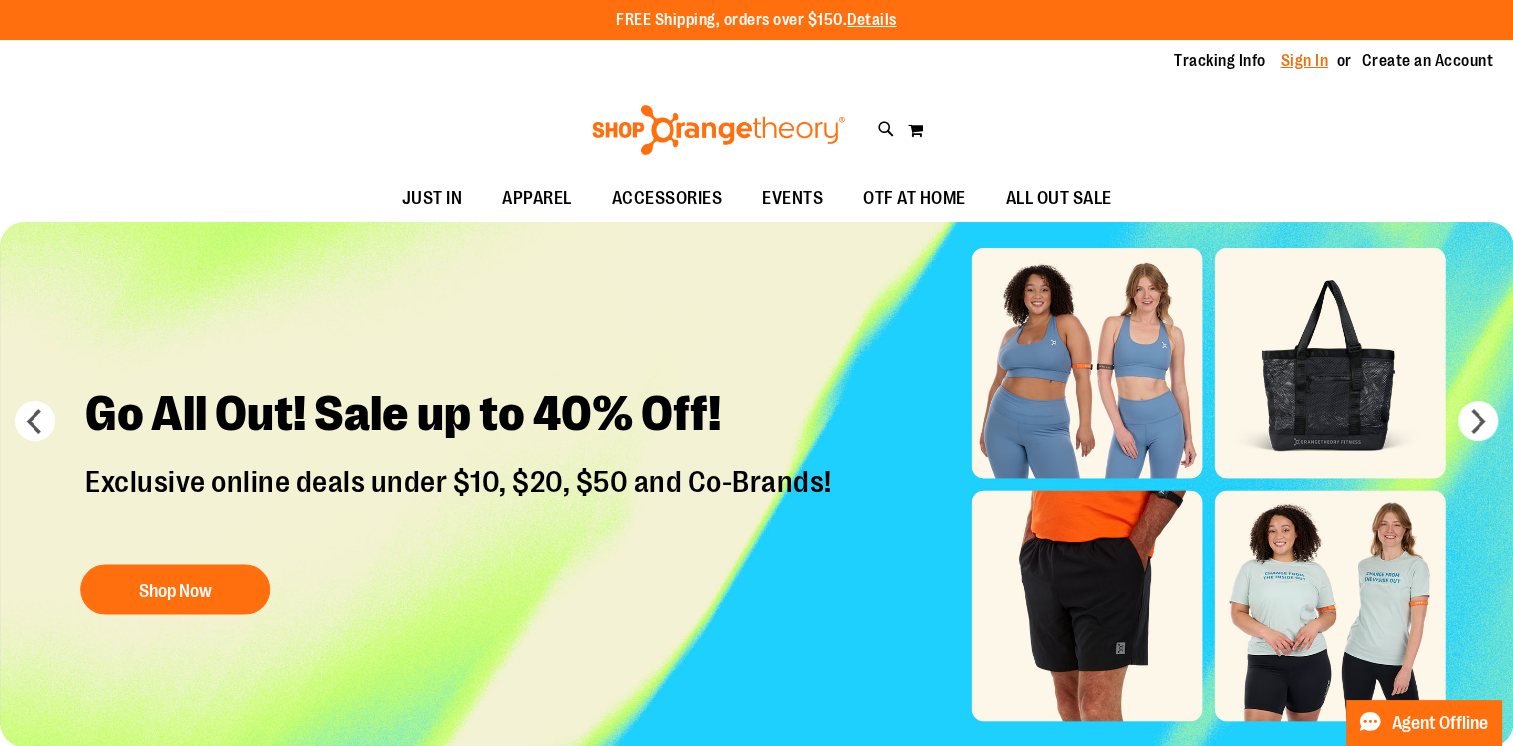 type on "**********" 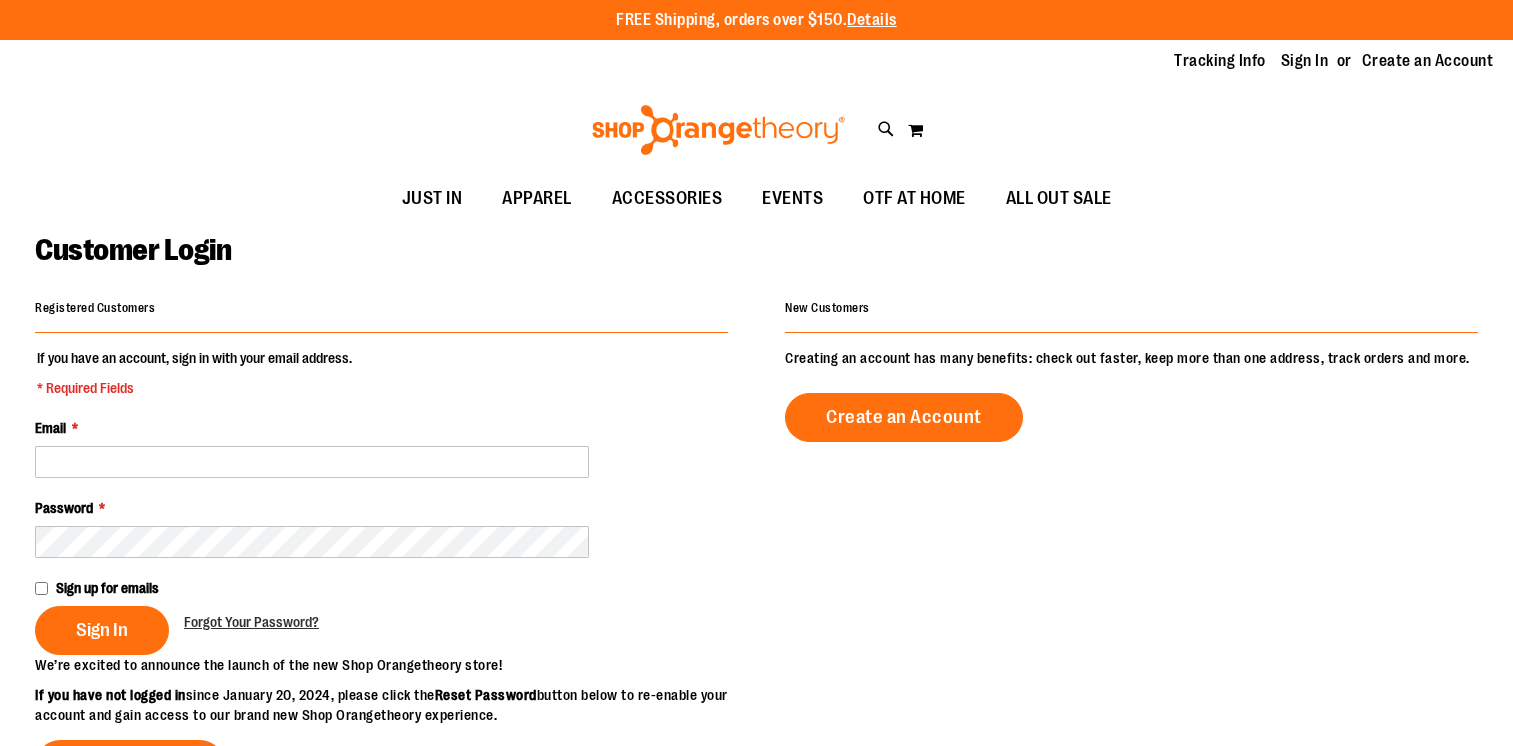 scroll, scrollTop: 0, scrollLeft: 0, axis: both 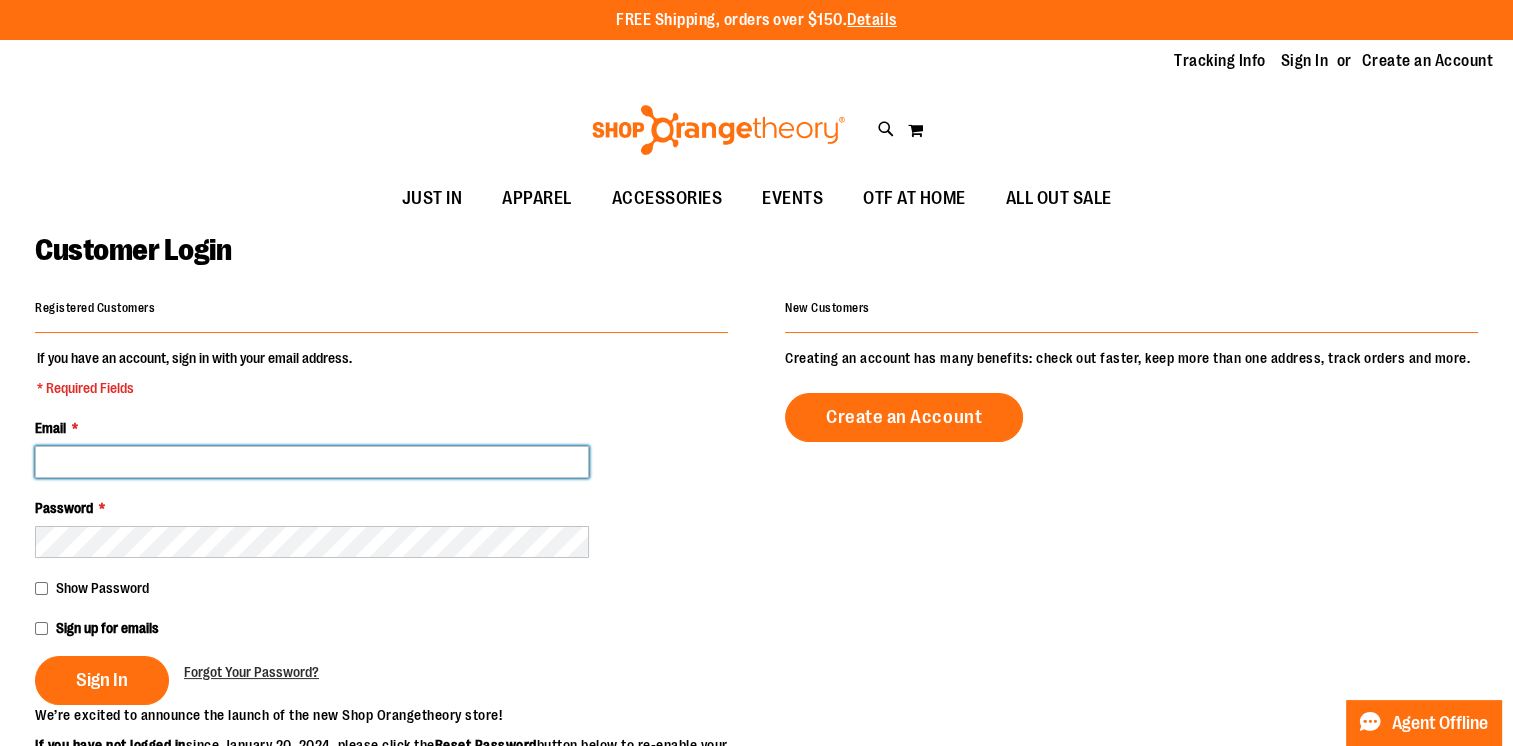 type on "**********" 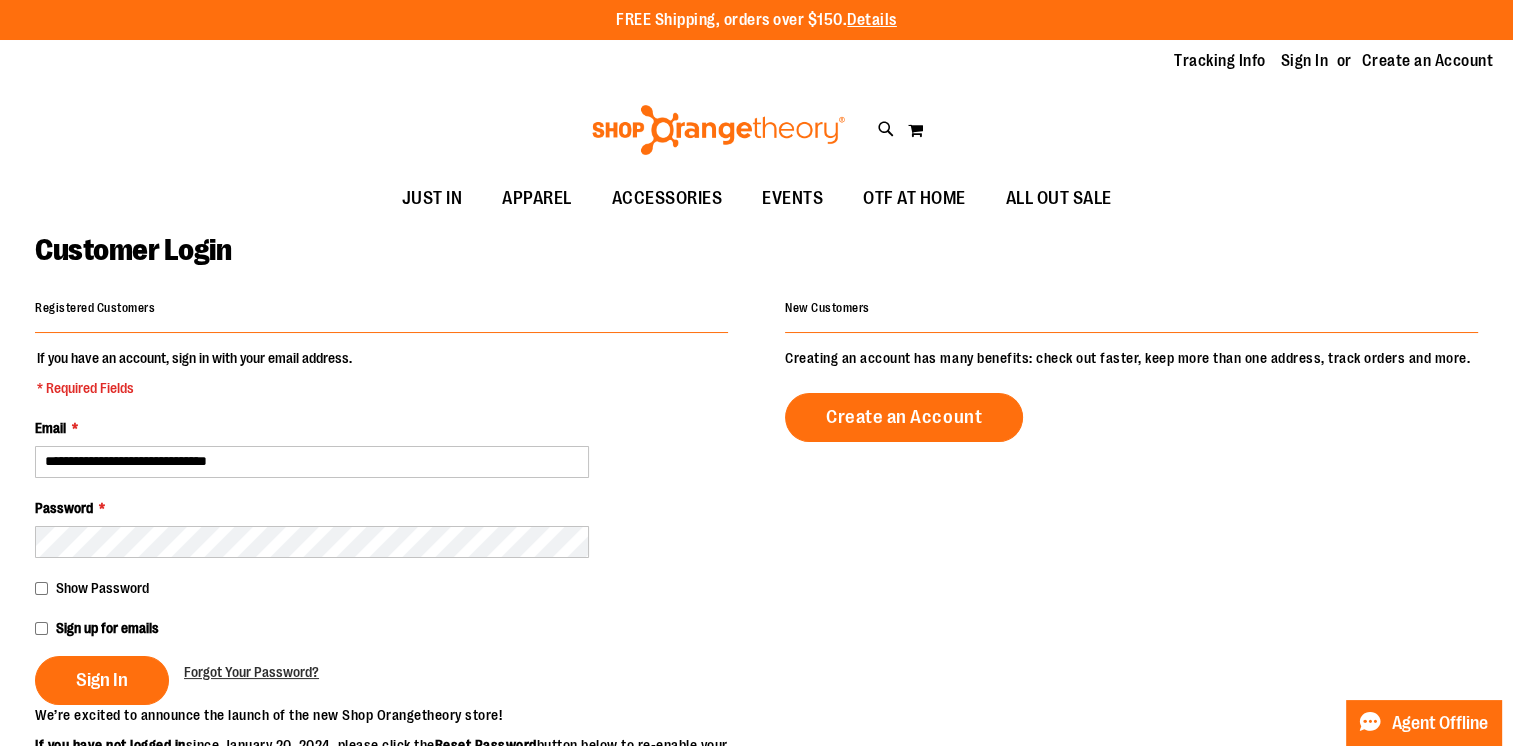 type on "**********" 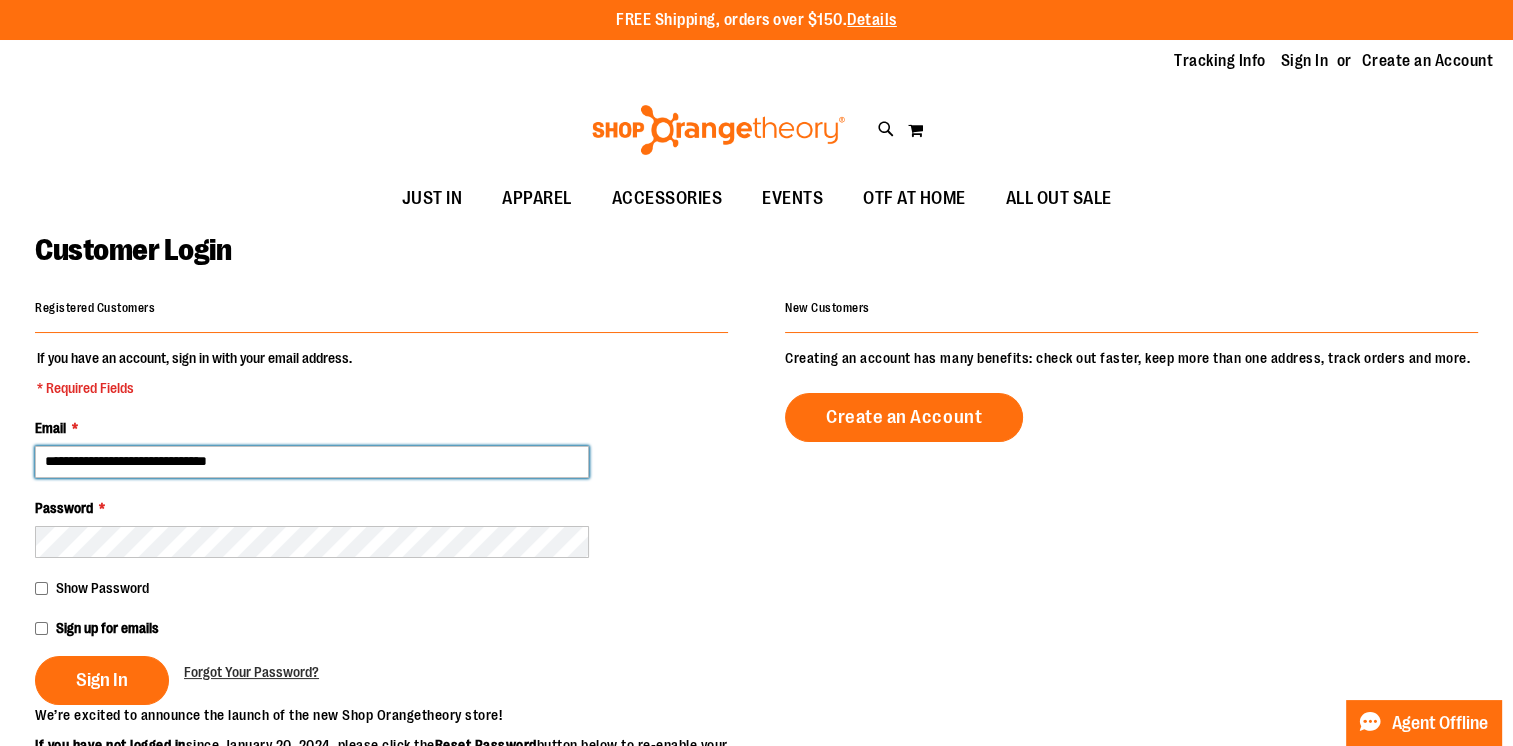 click on "**********" at bounding box center (312, 462) 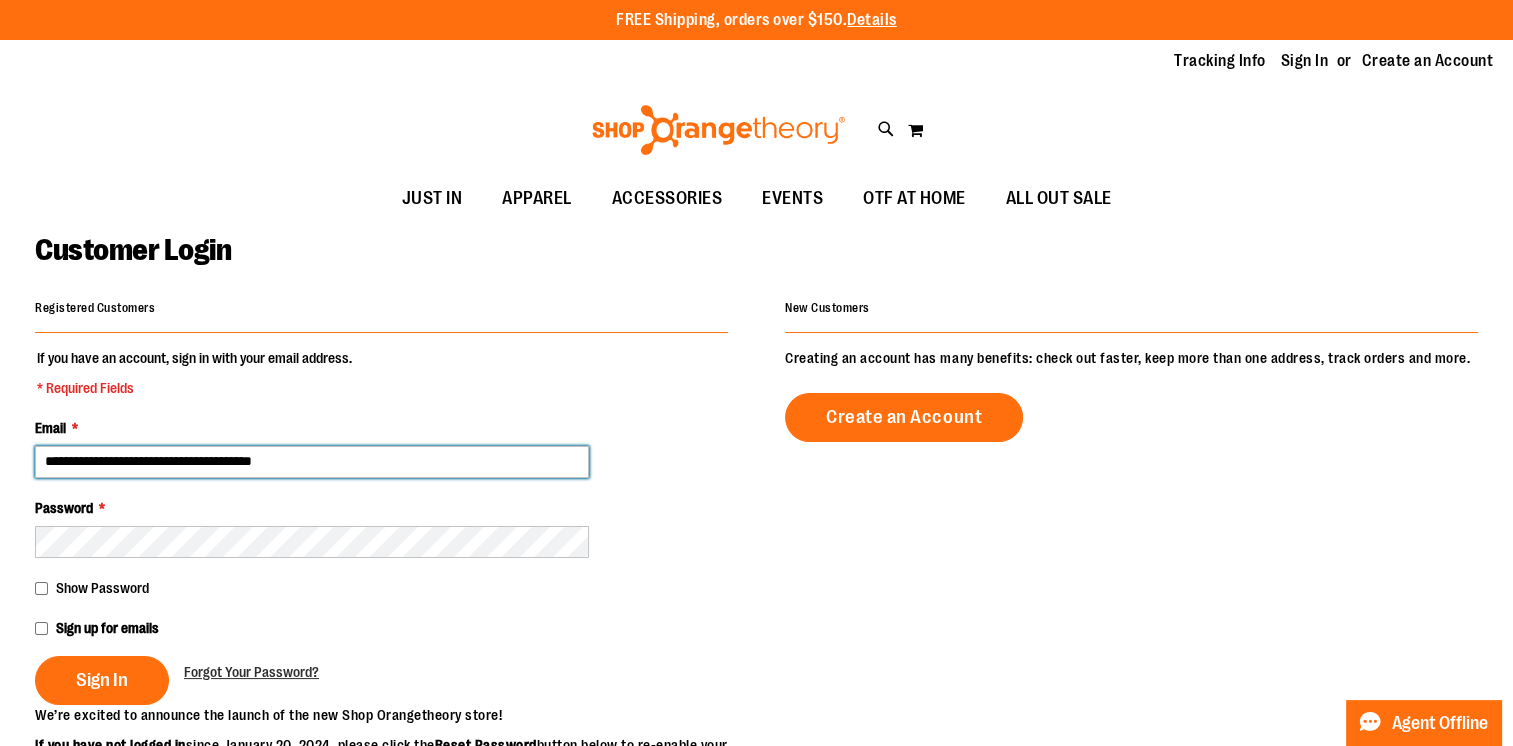type on "**********" 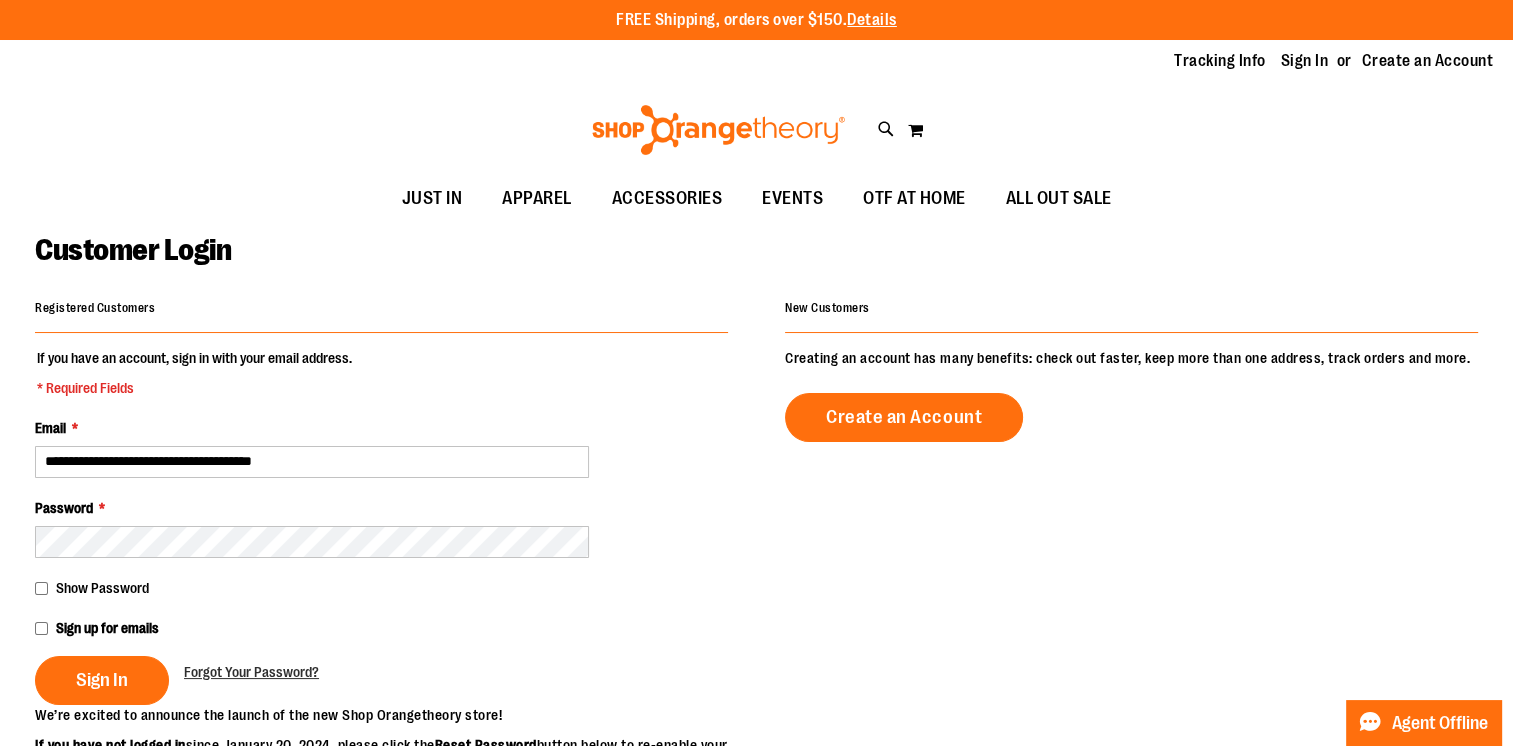 click on "**********" at bounding box center (381, 526) 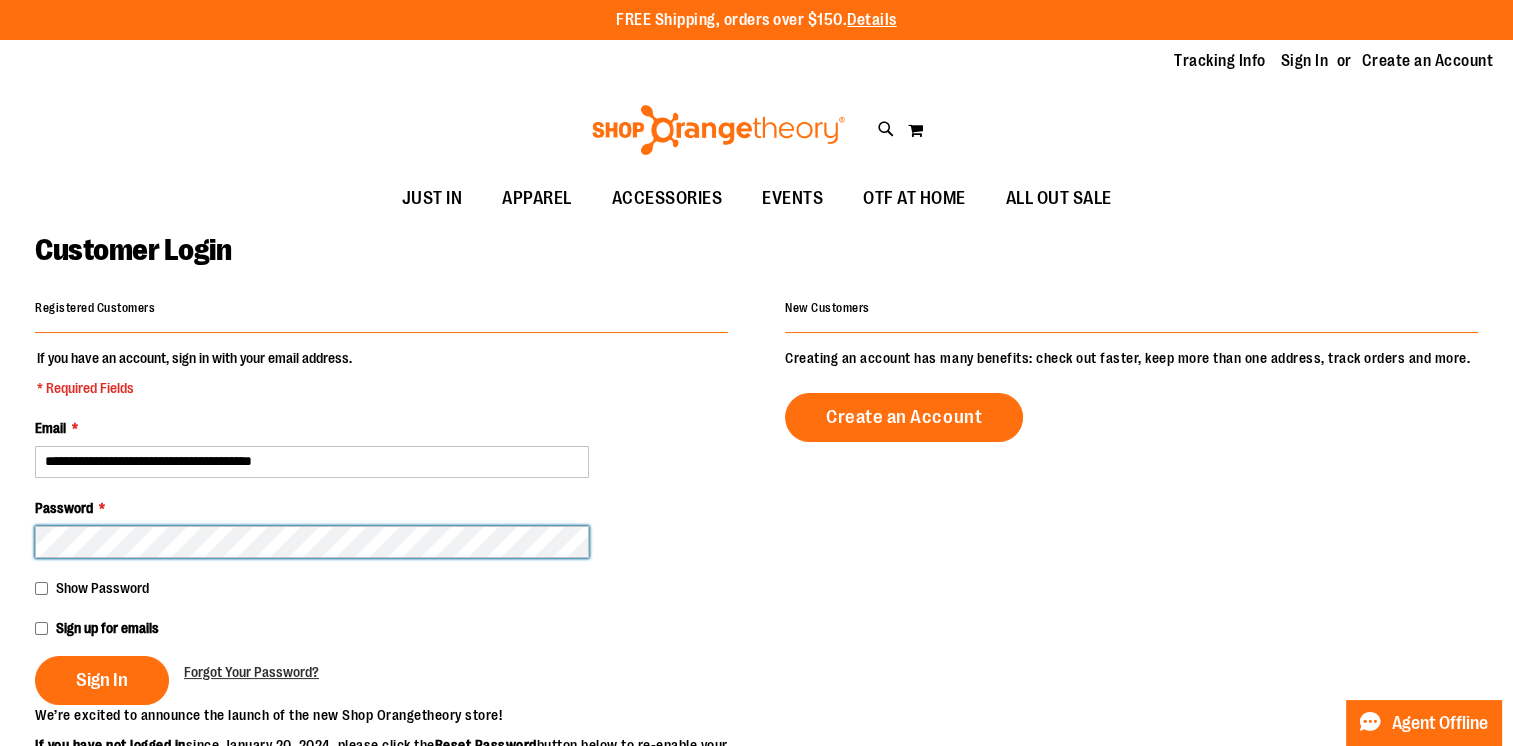 click on "Sign In" at bounding box center [102, 680] 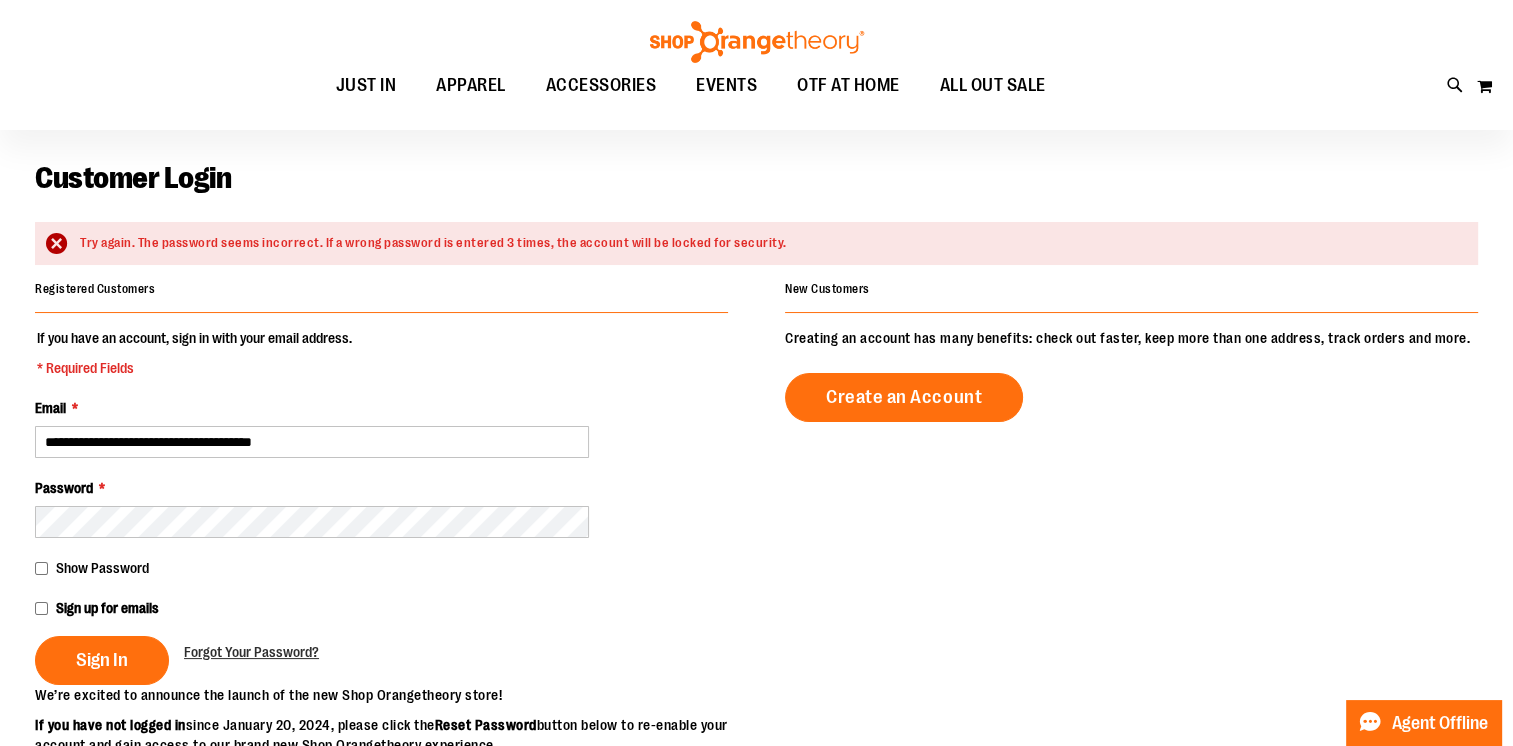 scroll, scrollTop: 200, scrollLeft: 0, axis: vertical 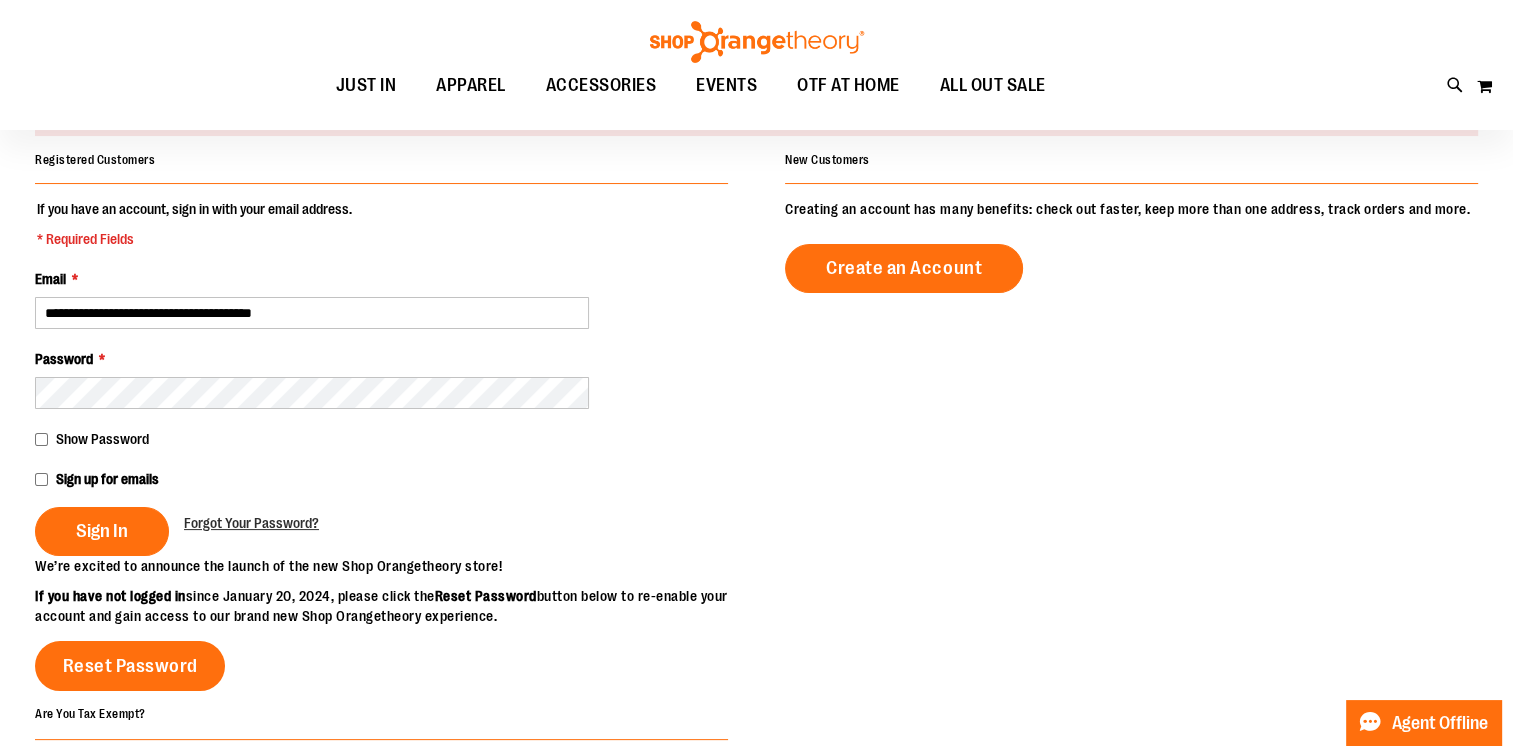 type on "**********" 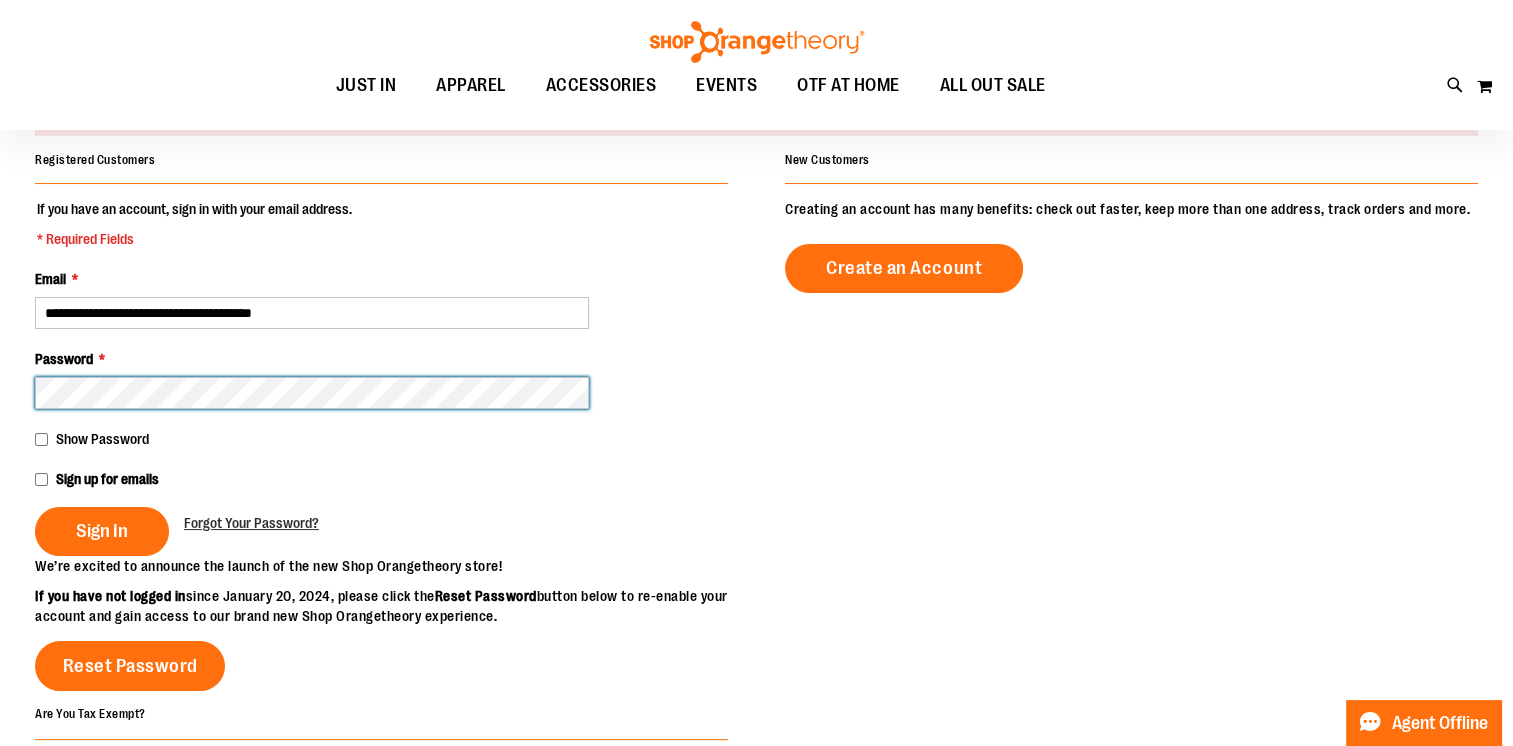 click on "Sign In" at bounding box center [102, 531] 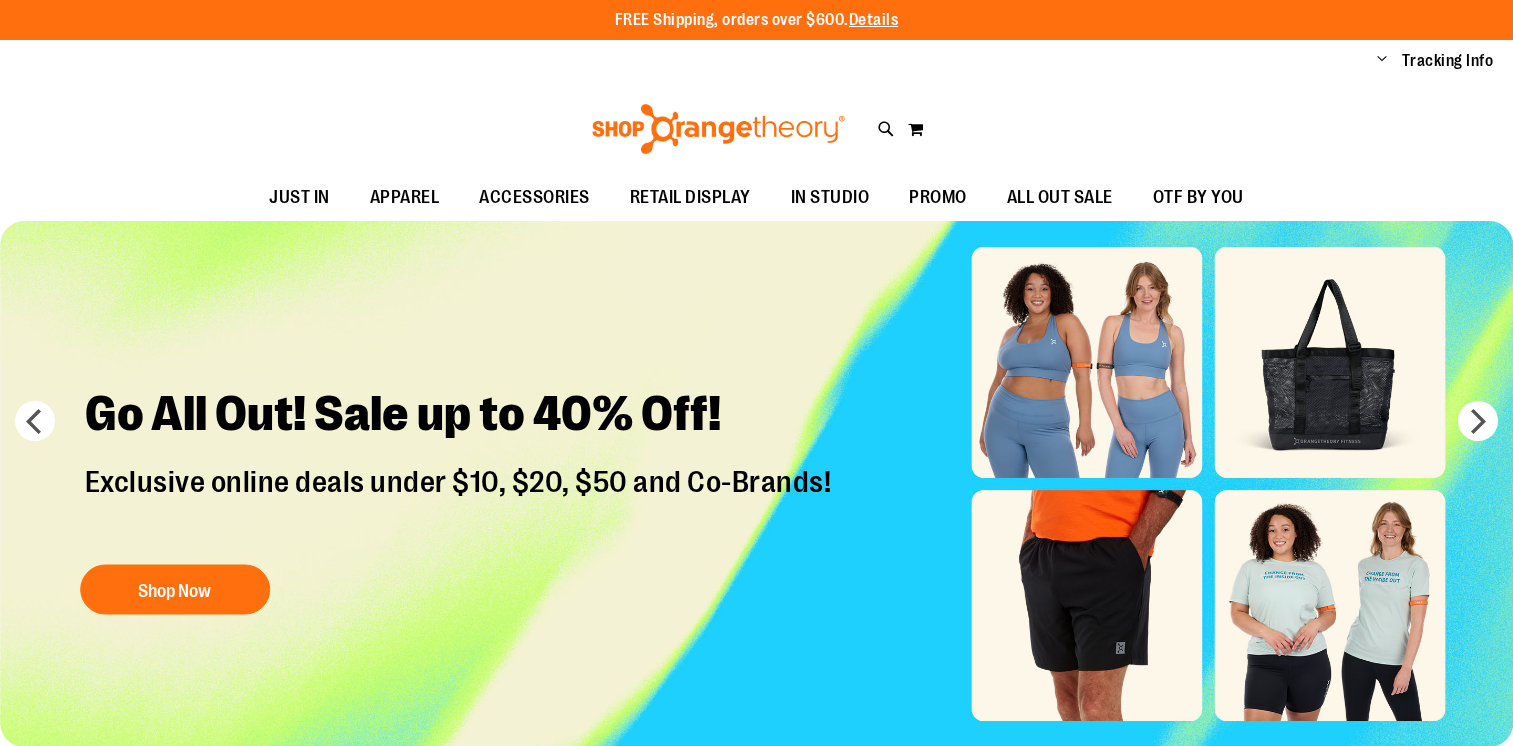 scroll, scrollTop: 0, scrollLeft: 0, axis: both 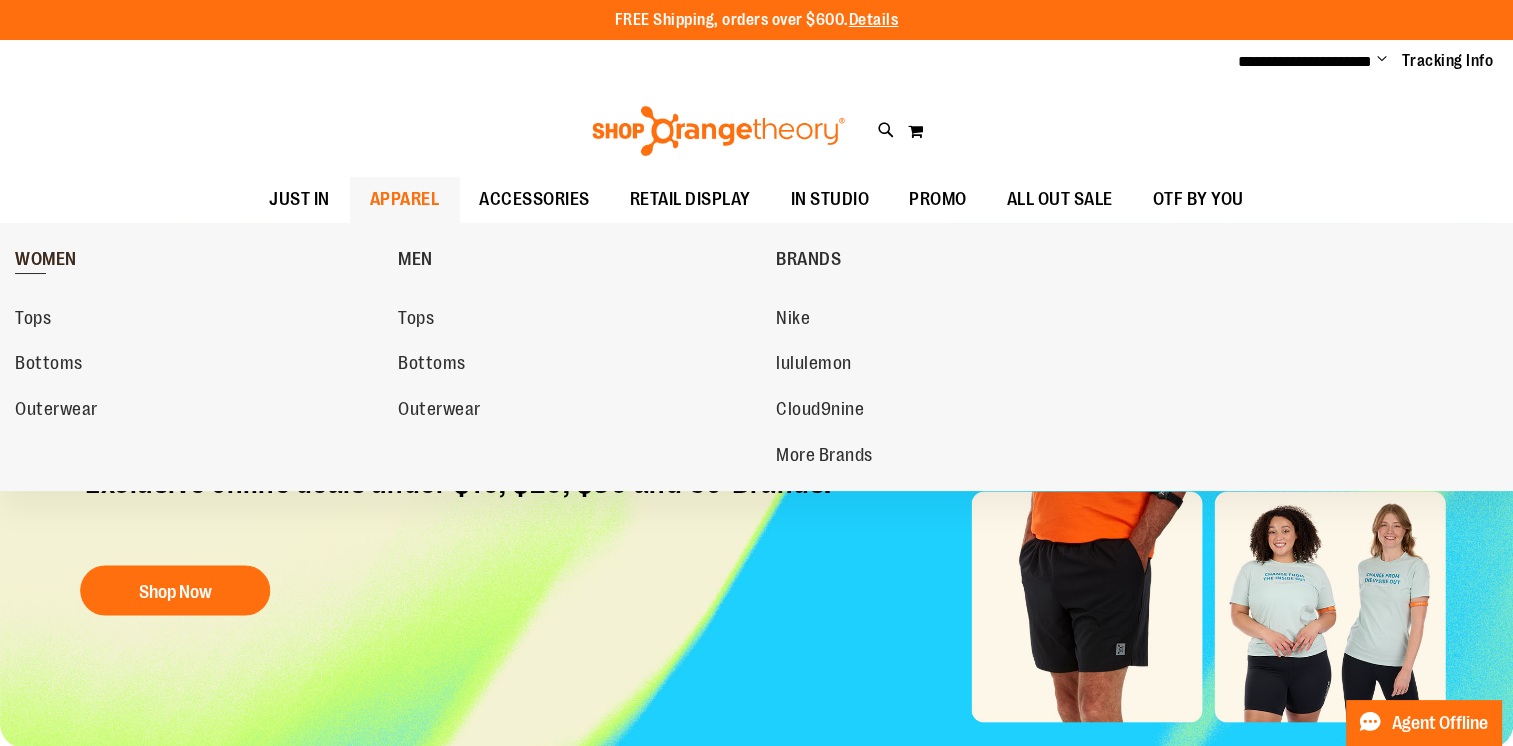 type on "**********" 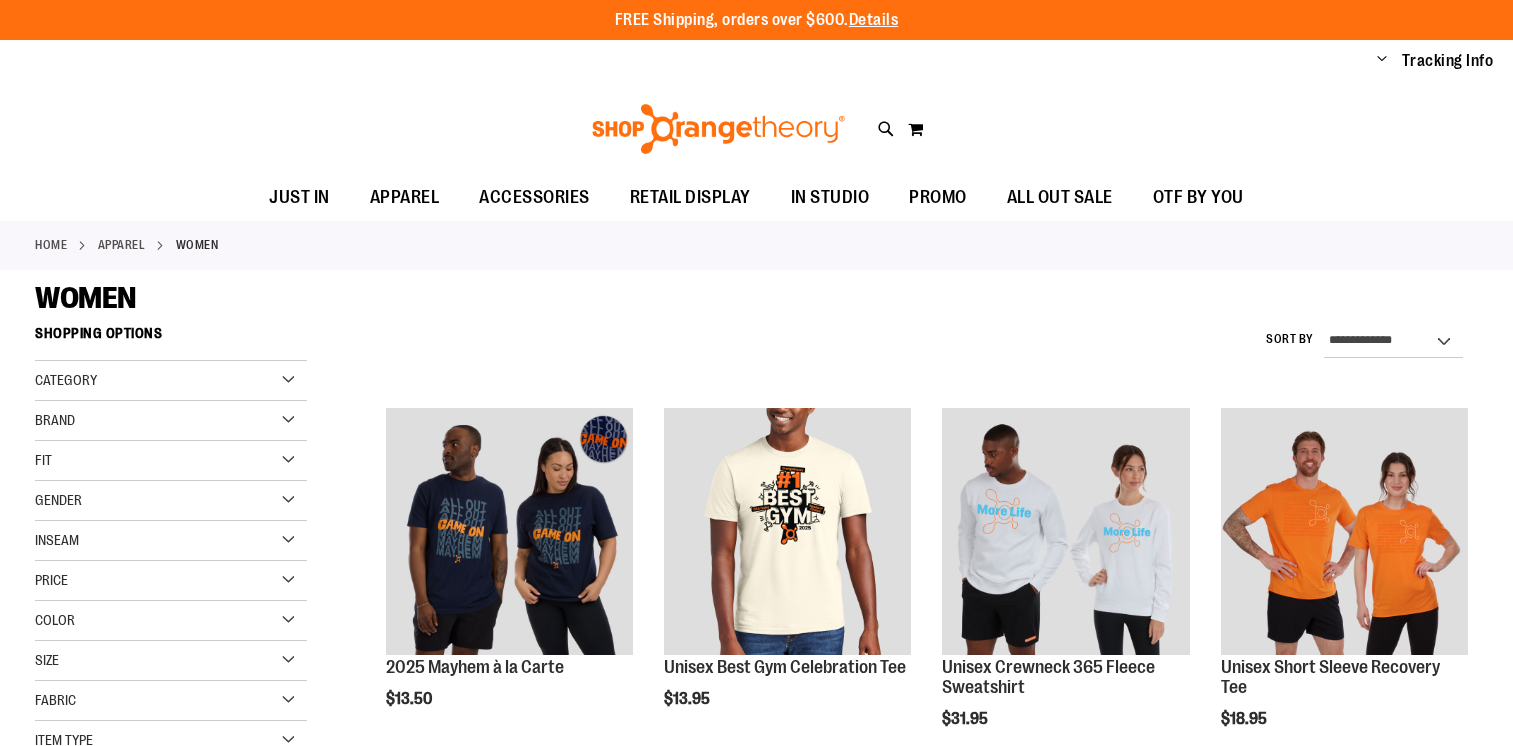 scroll, scrollTop: 0, scrollLeft: 0, axis: both 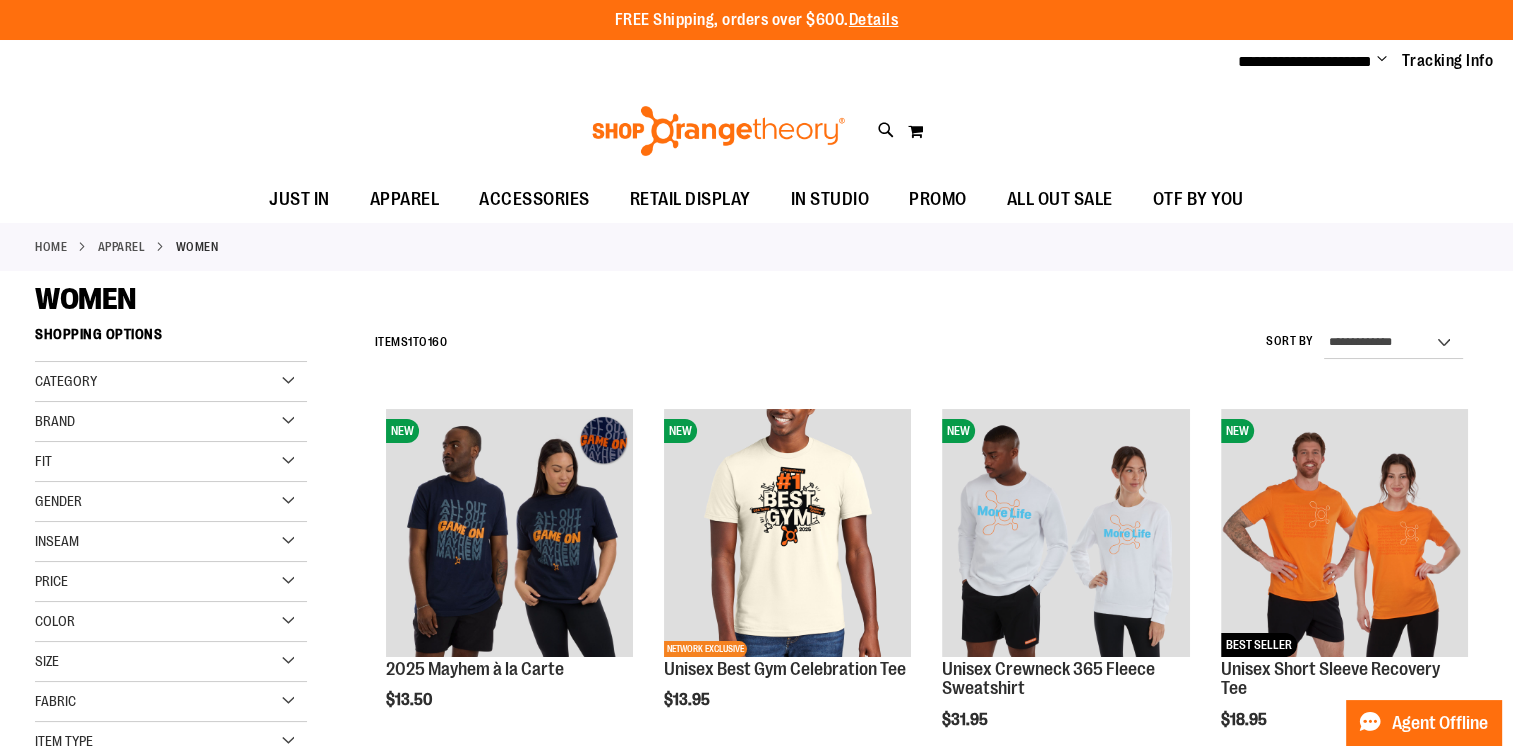 type on "**********" 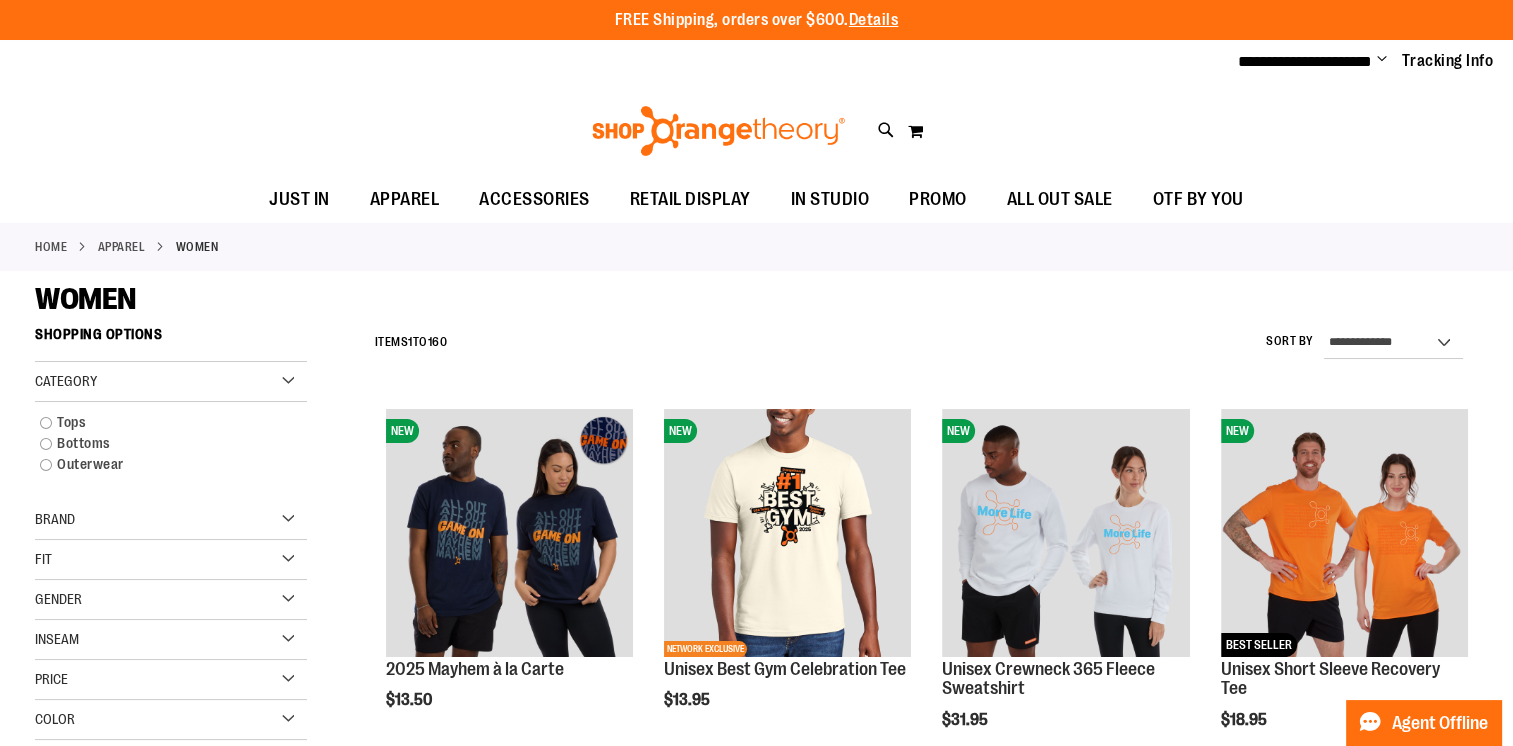 click on "Category" at bounding box center [171, 382] 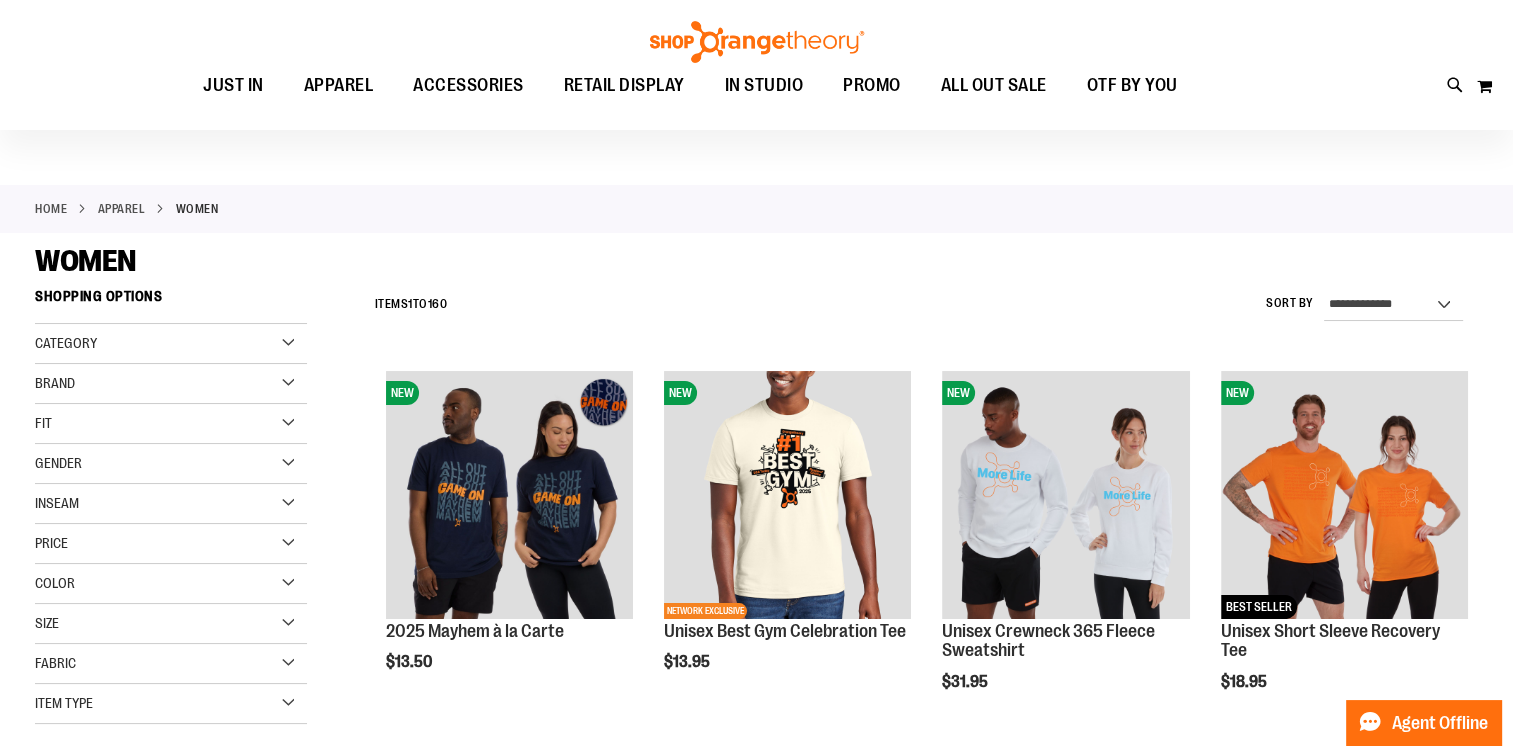 scroll, scrollTop: 0, scrollLeft: 0, axis: both 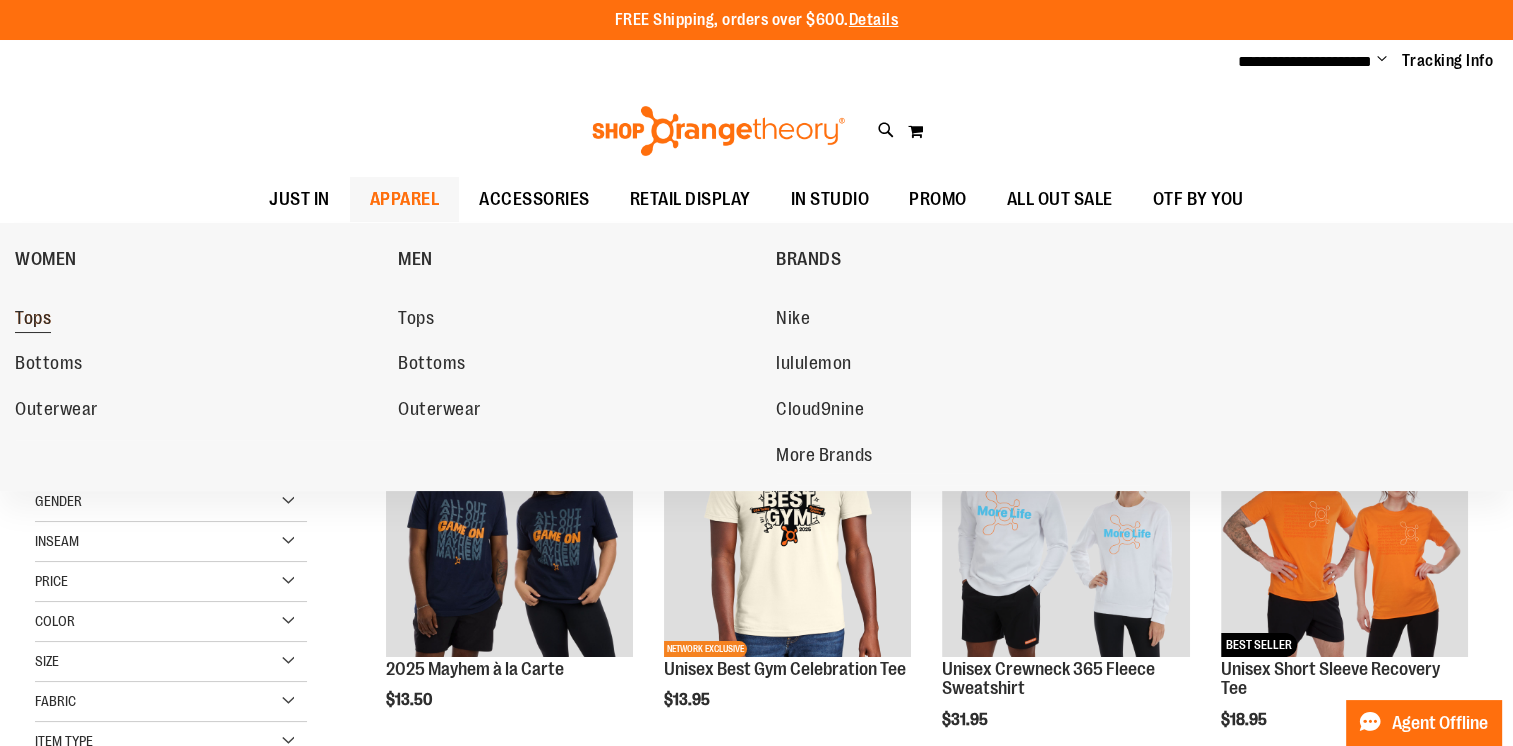 click on "Tops" at bounding box center (33, 320) 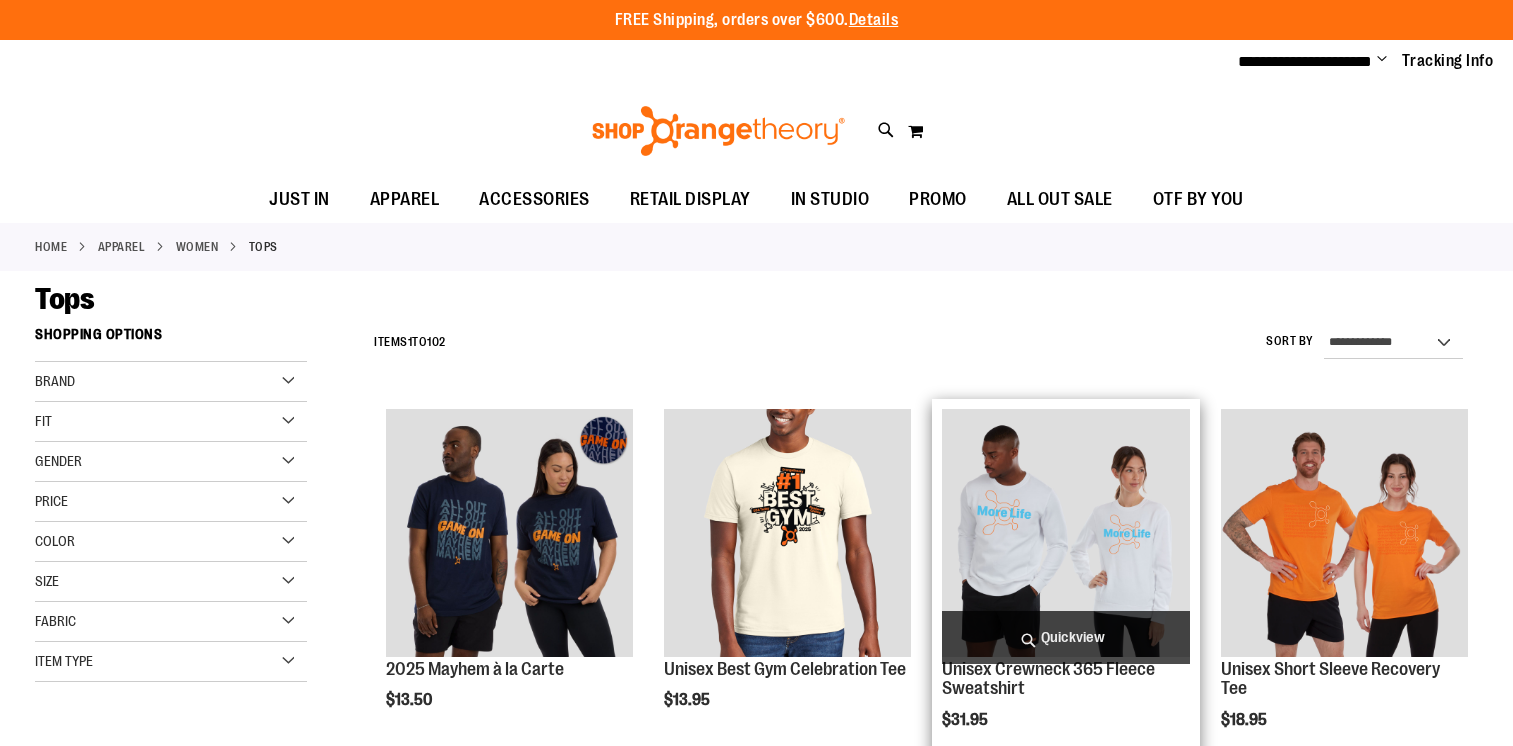 scroll, scrollTop: 0, scrollLeft: 0, axis: both 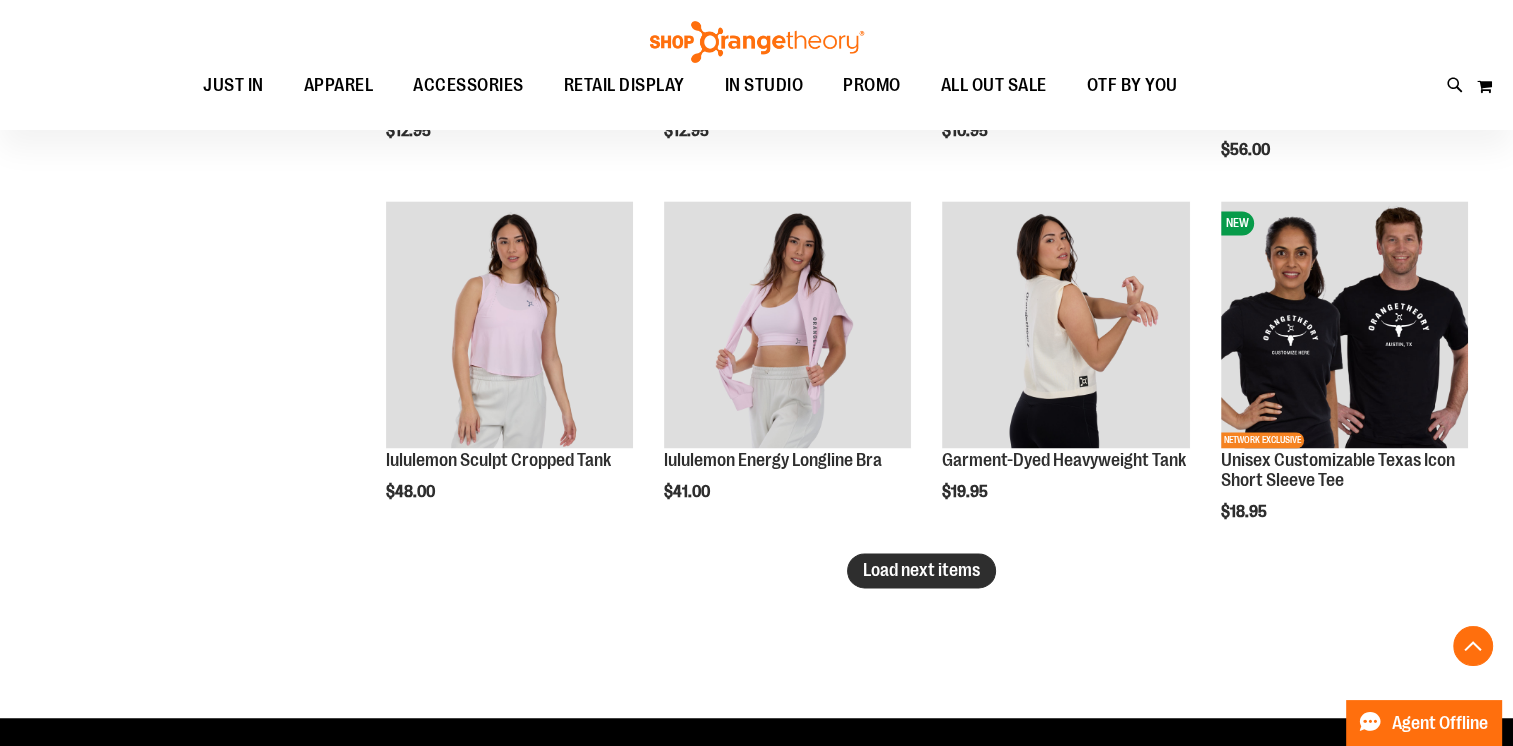 type on "**********" 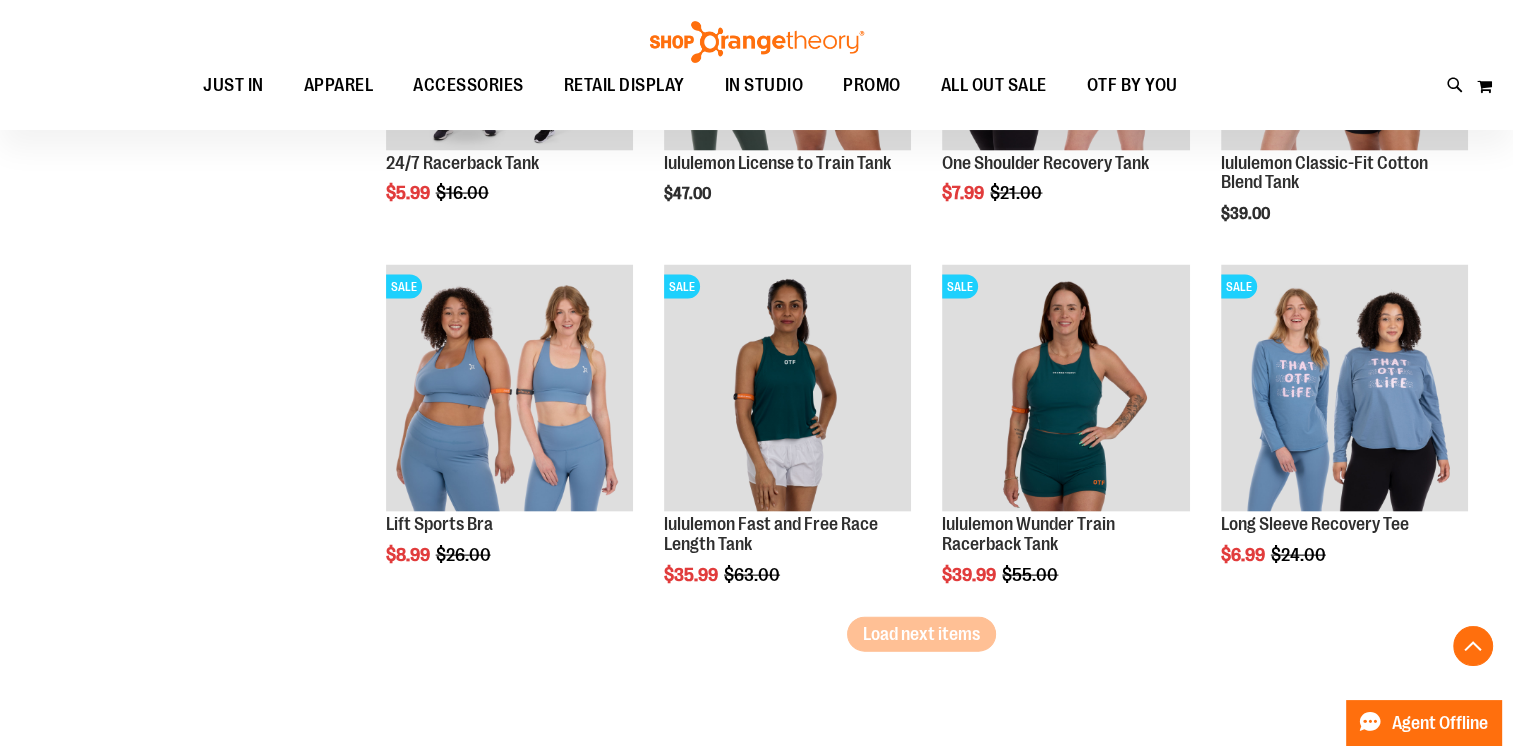 scroll, scrollTop: 4199, scrollLeft: 0, axis: vertical 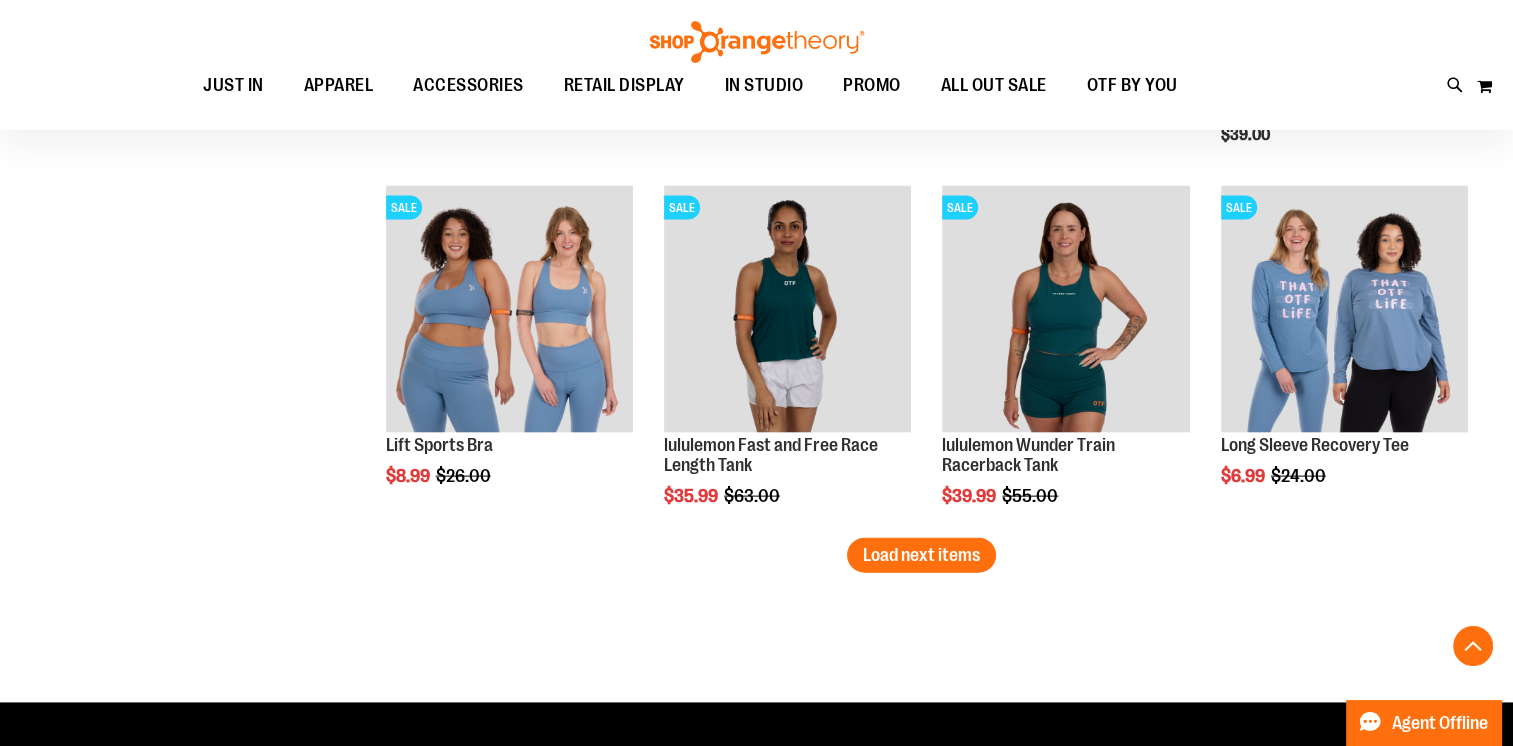 click on "**********" at bounding box center (921, -1631) 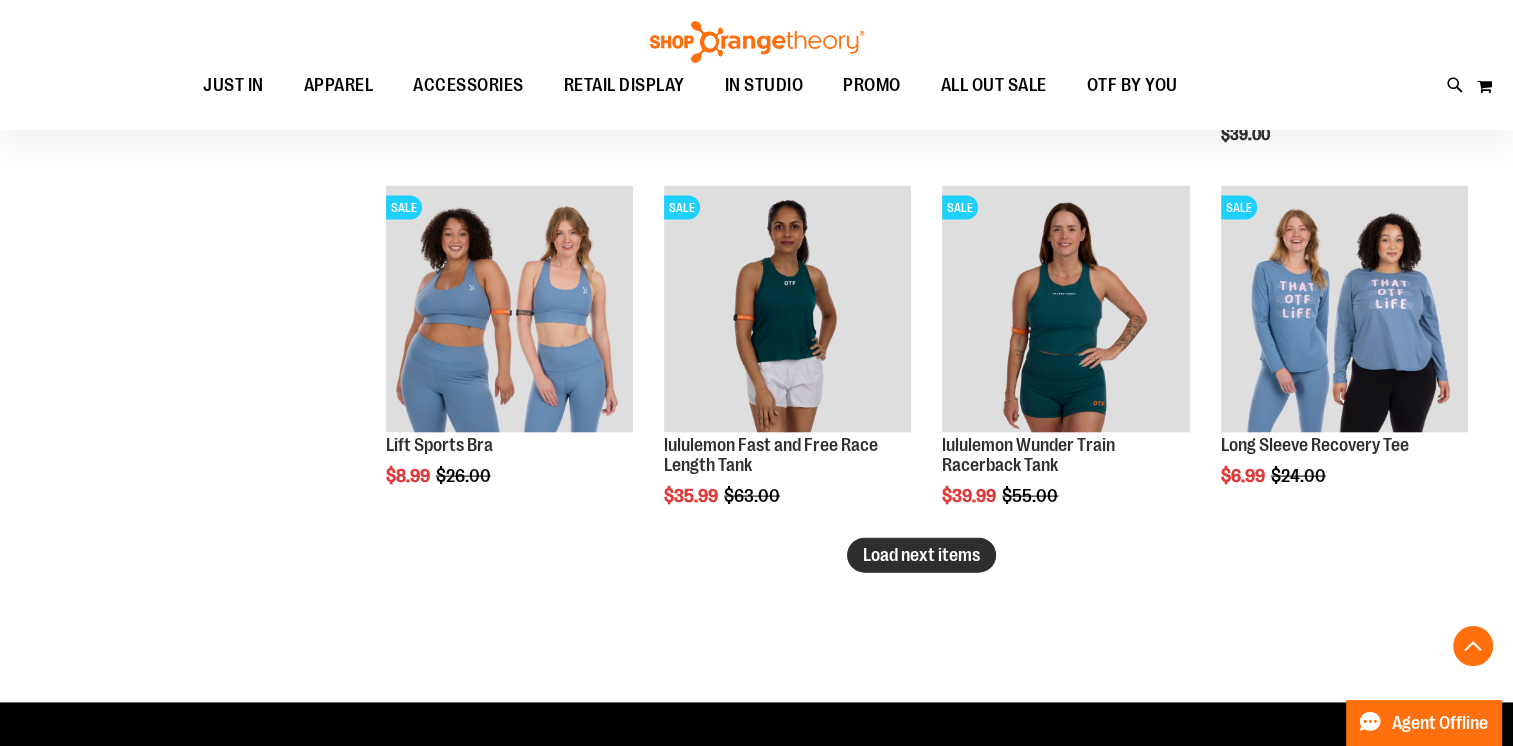 click on "Load next items" at bounding box center [921, 555] 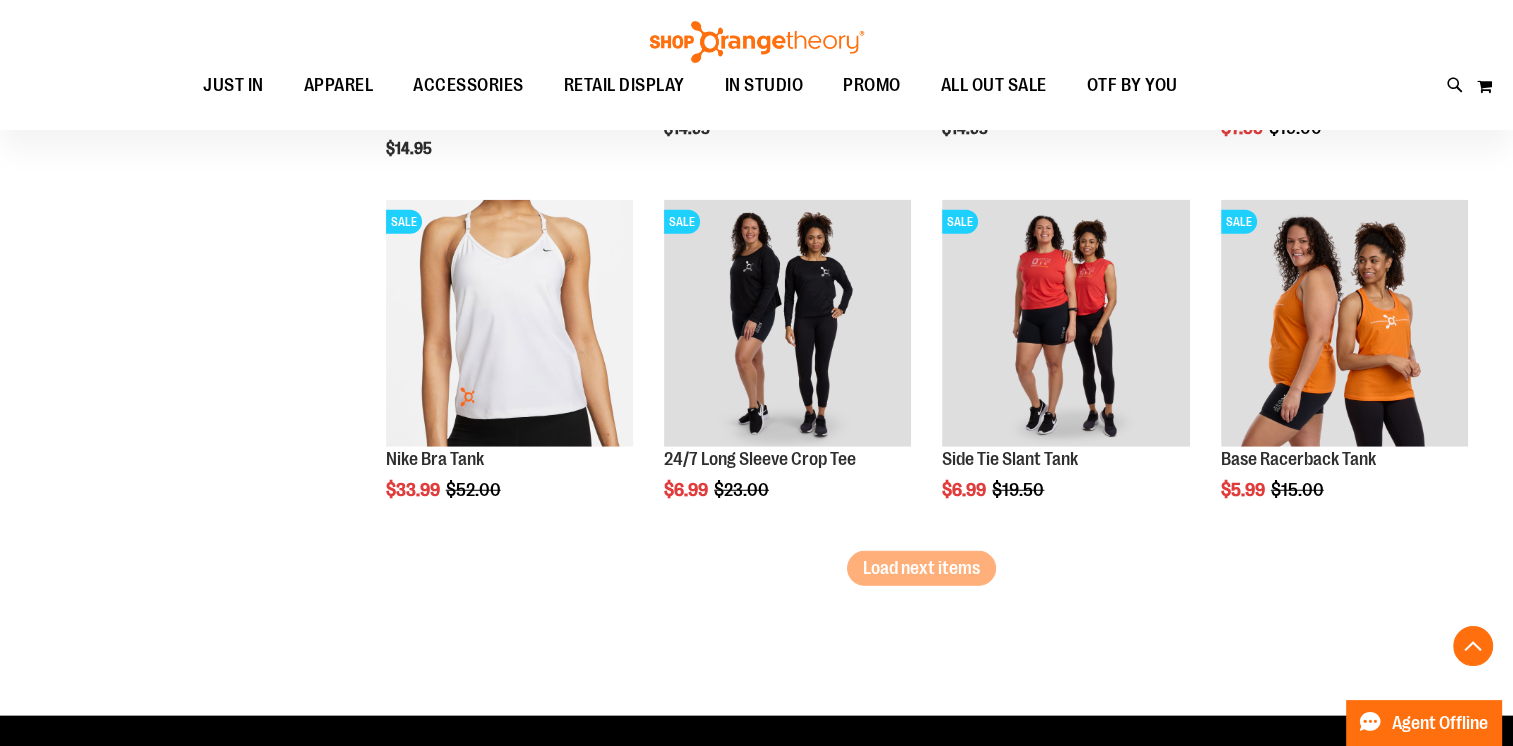 scroll, scrollTop: 5299, scrollLeft: 0, axis: vertical 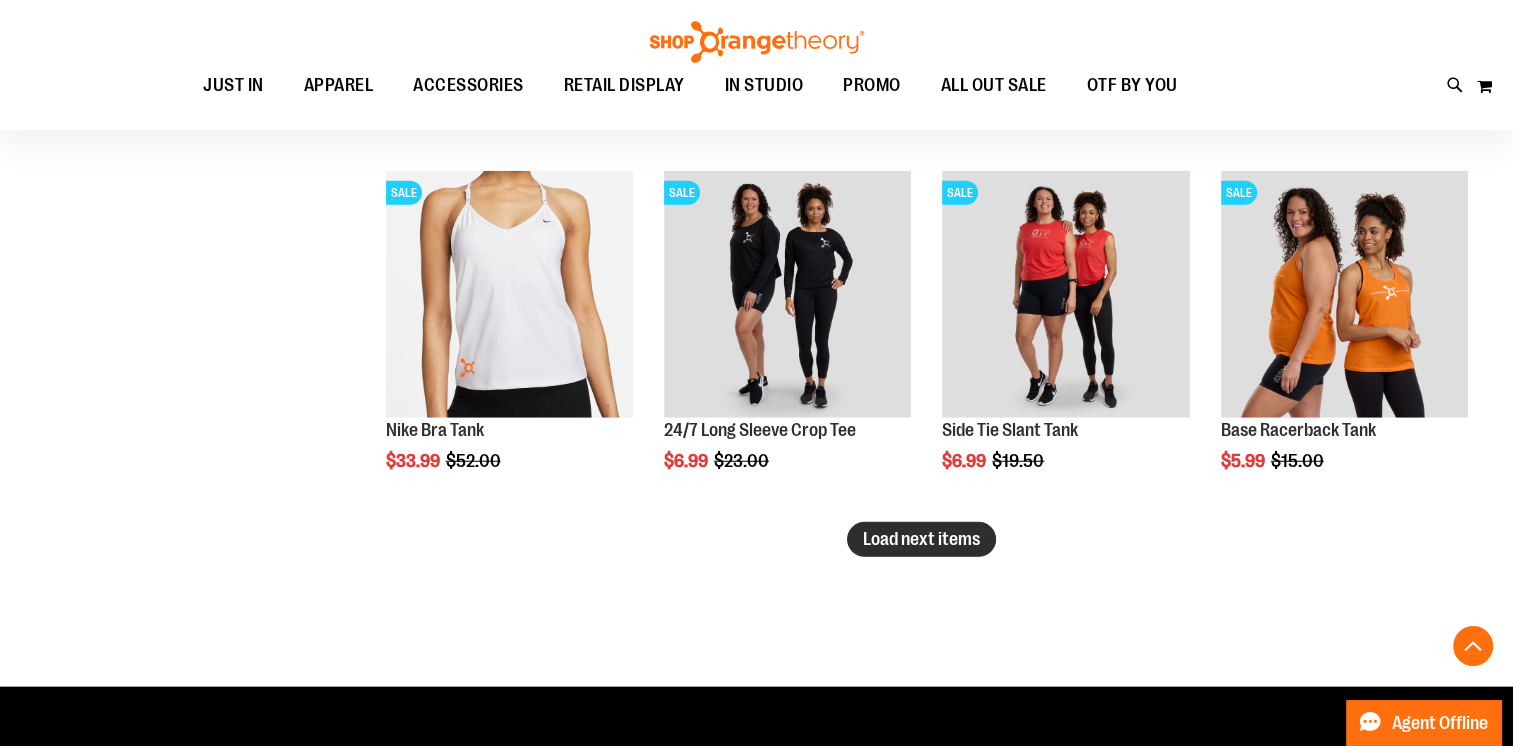 click on "Load next items" at bounding box center (921, 539) 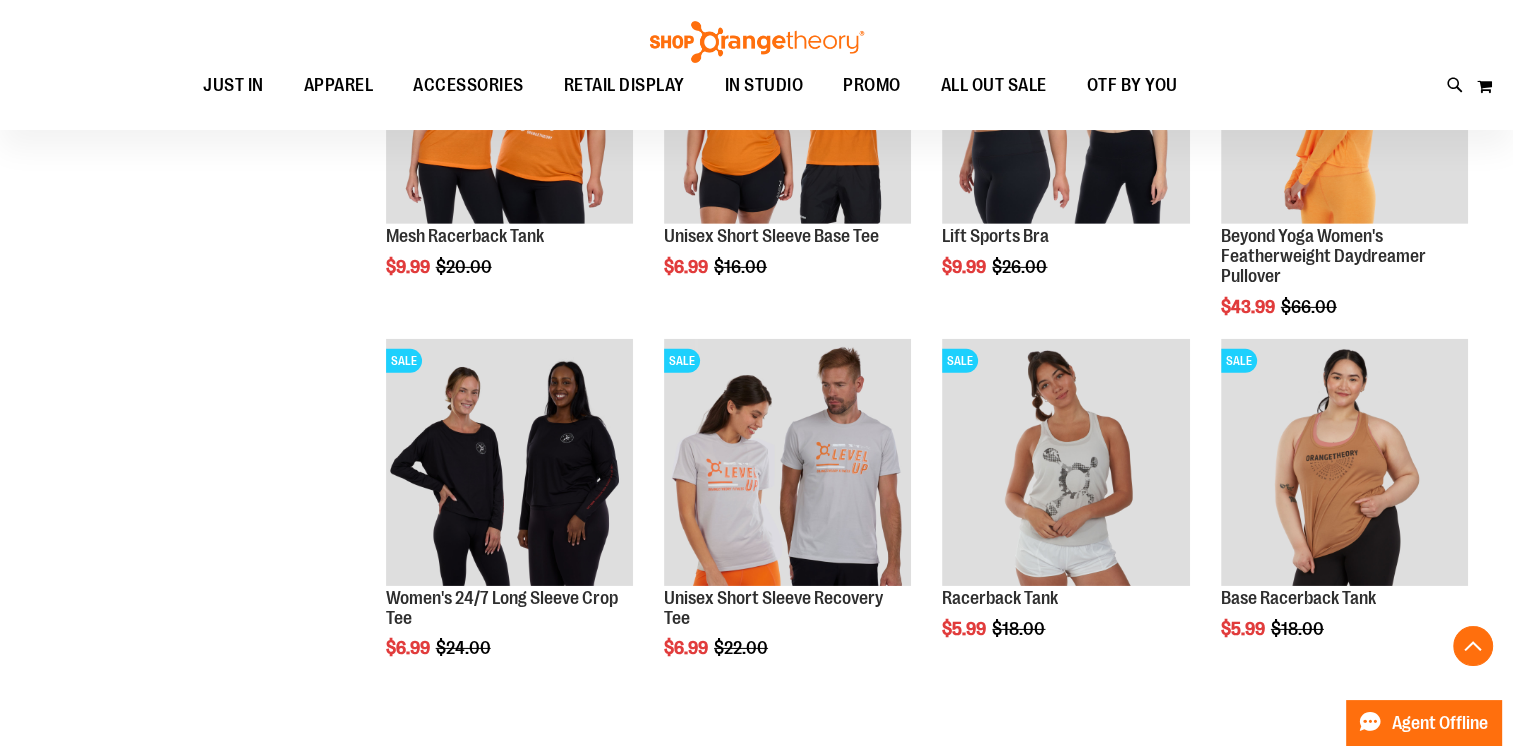 scroll, scrollTop: 6299, scrollLeft: 0, axis: vertical 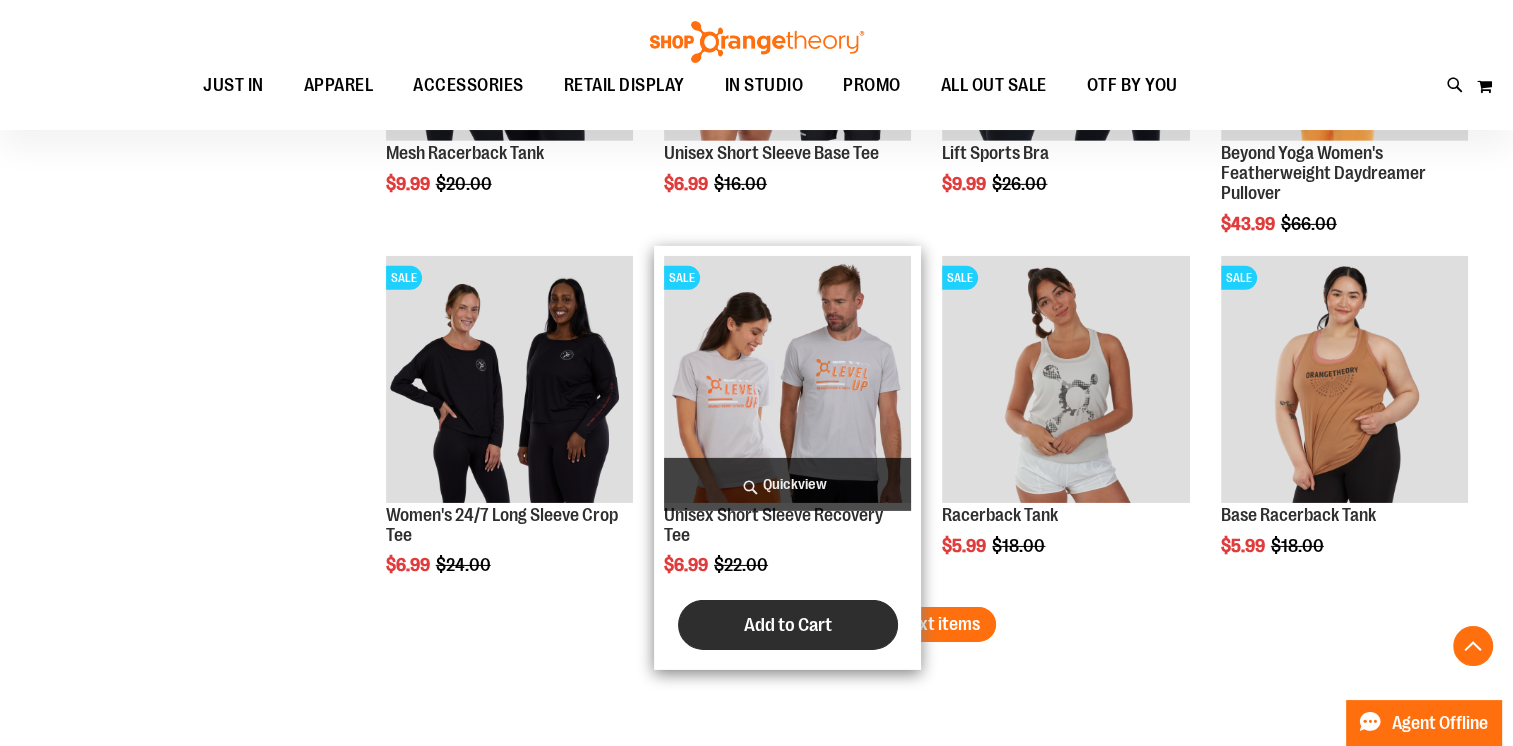 drag, startPoint x: 928, startPoint y: 633, endPoint x: 868, endPoint y: 612, distance: 63.56886 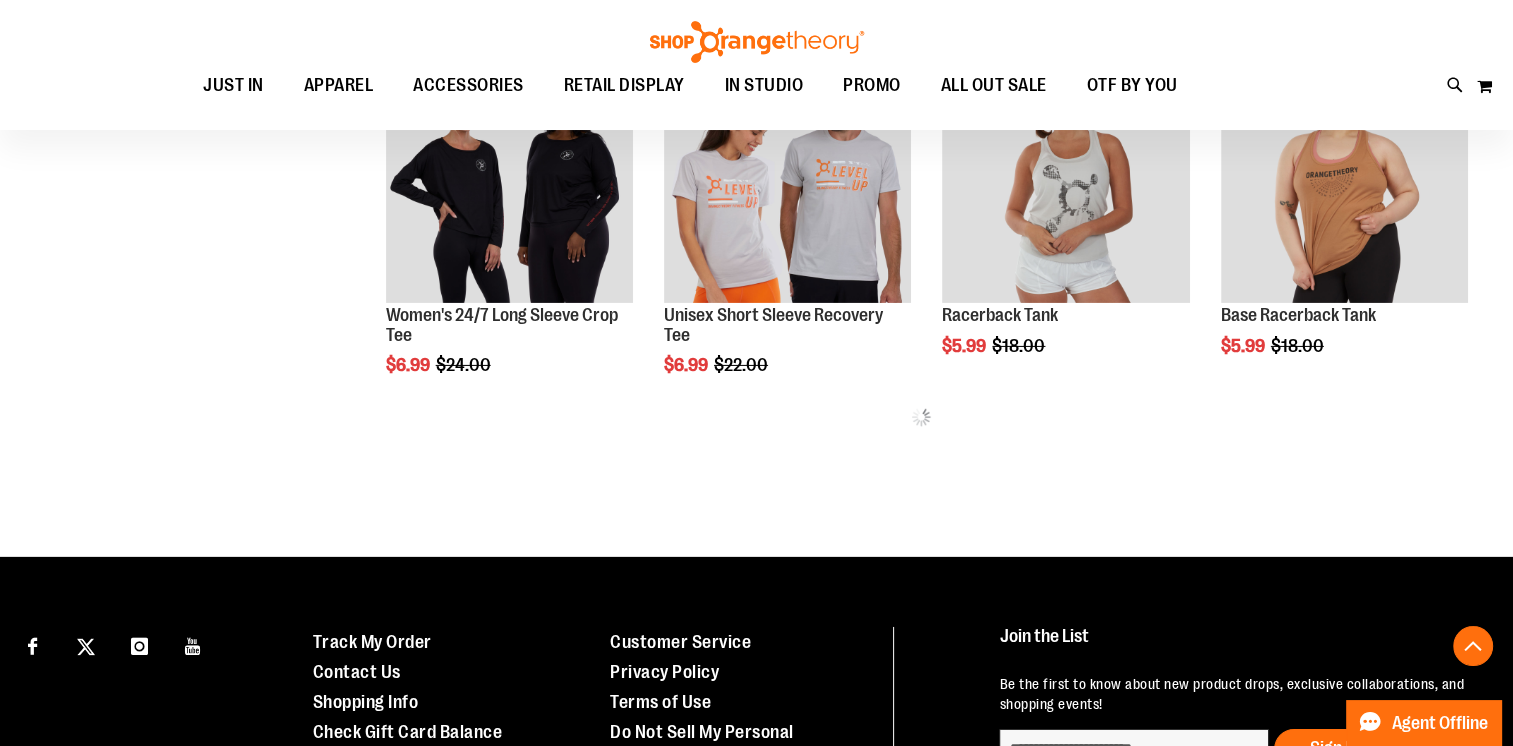 scroll, scrollTop: 6399, scrollLeft: 0, axis: vertical 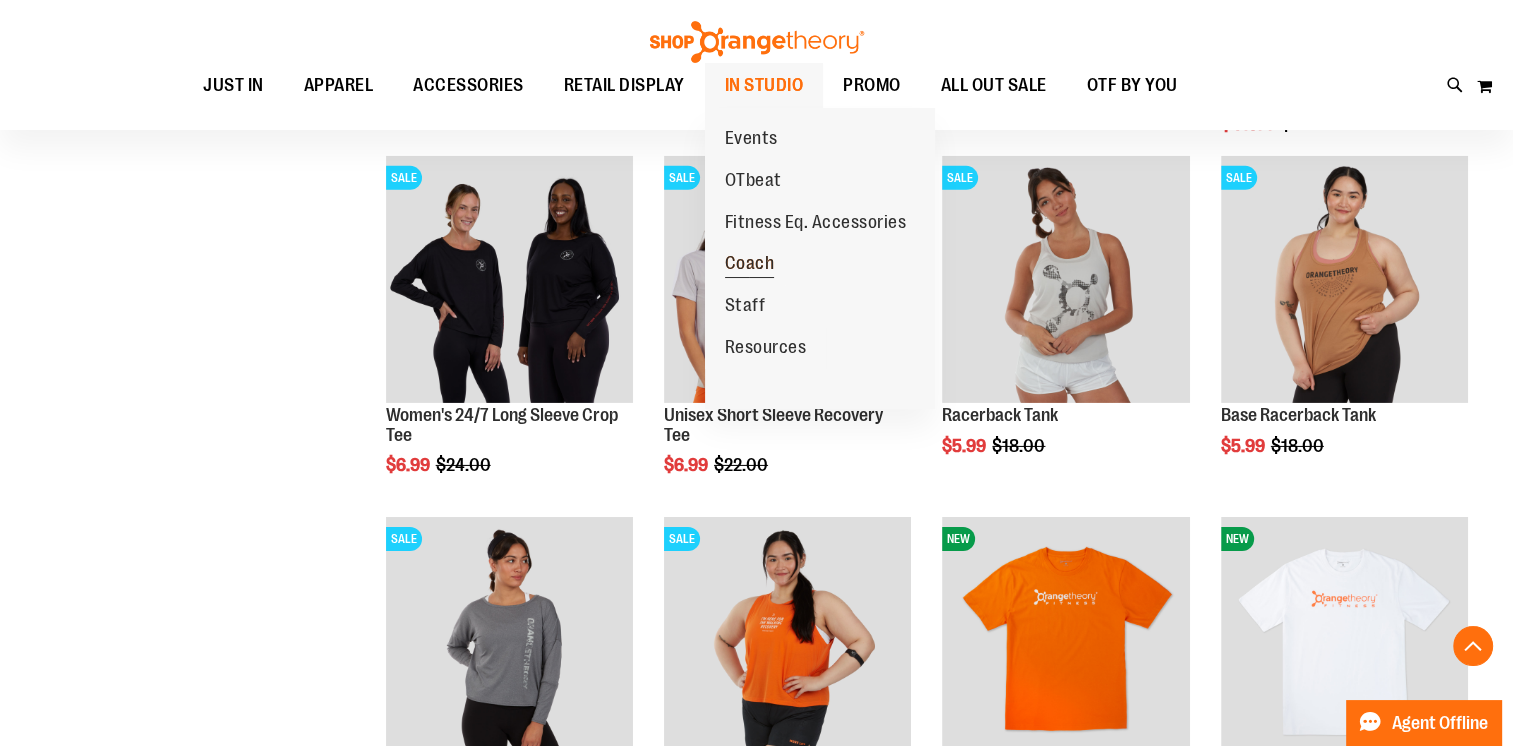 click on "Coach" at bounding box center [750, 264] 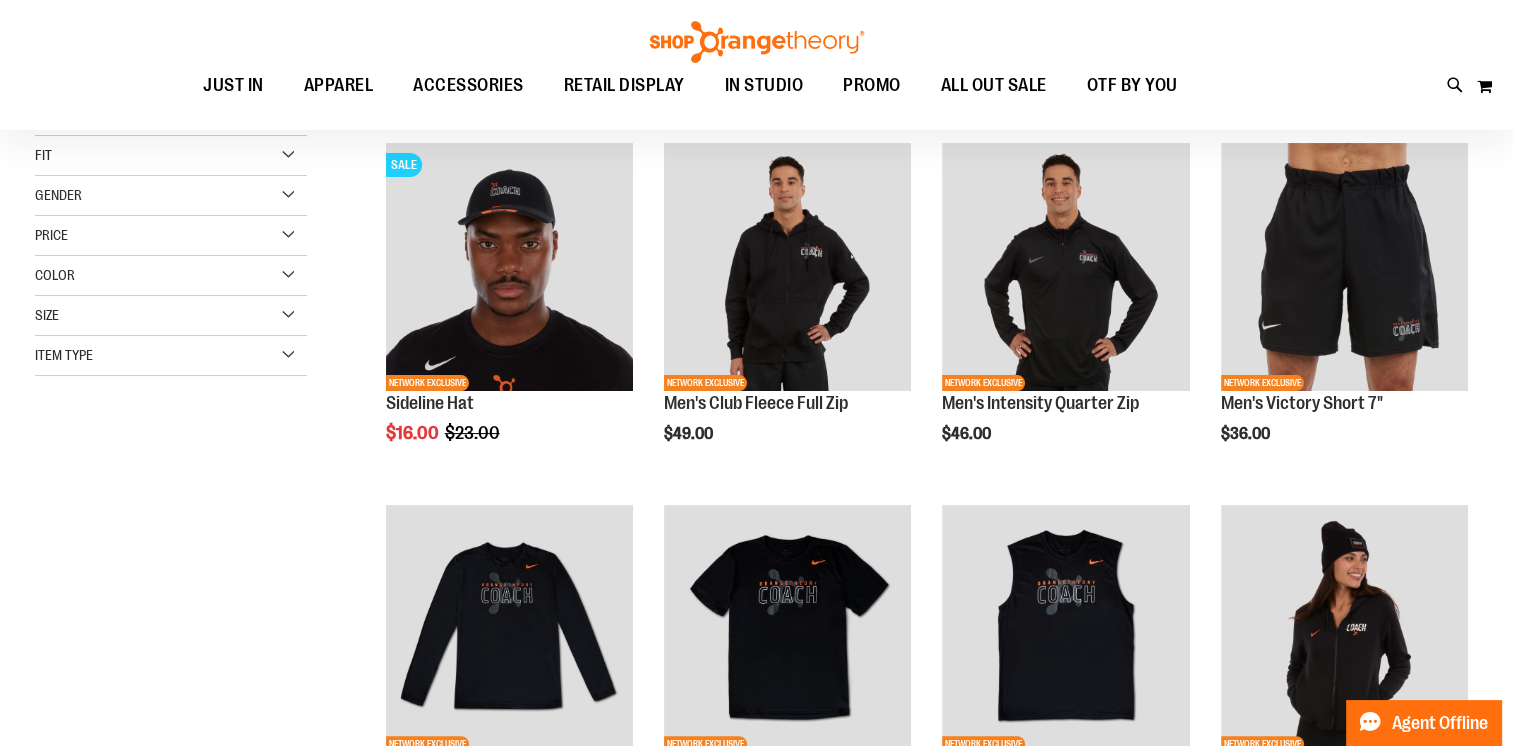 scroll, scrollTop: 299, scrollLeft: 0, axis: vertical 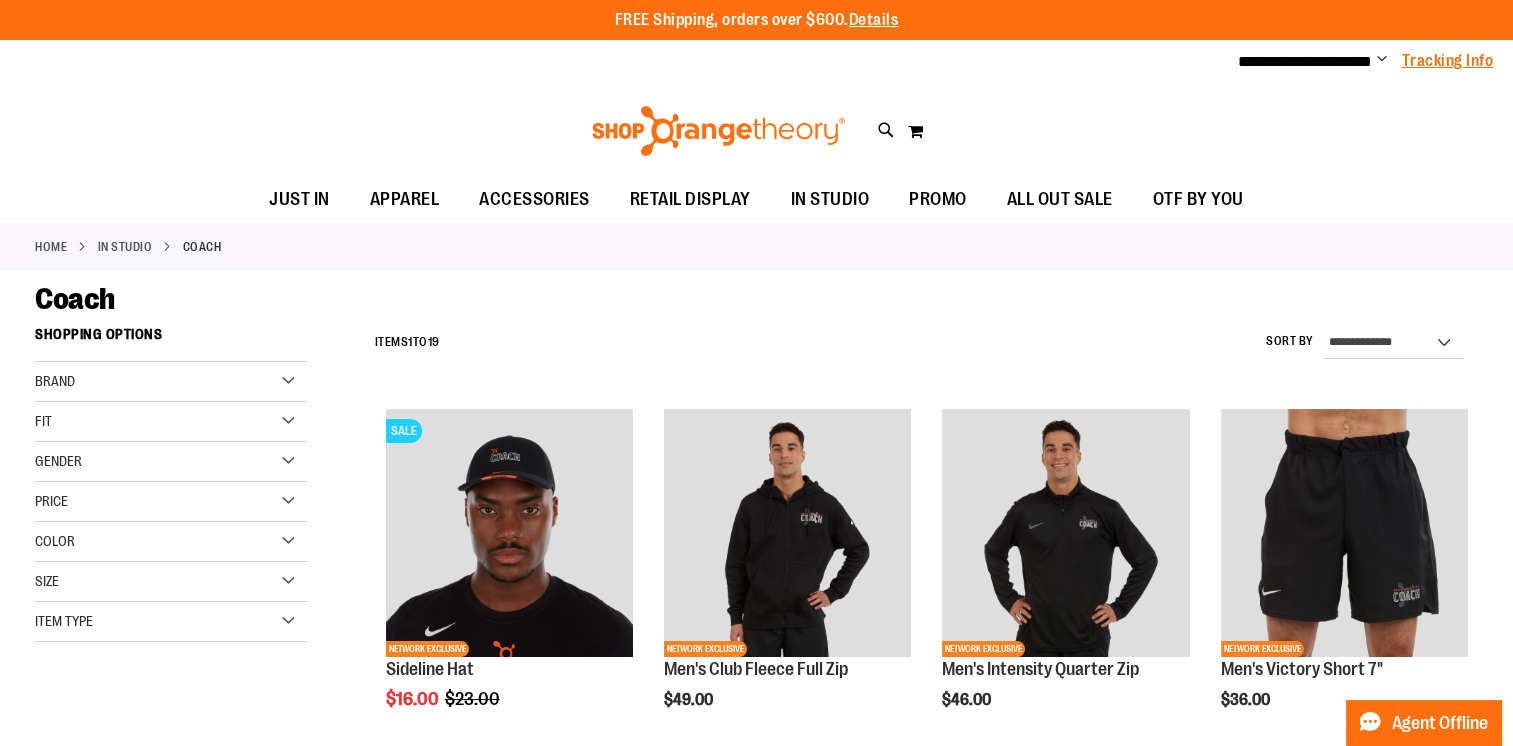 type on "**********" 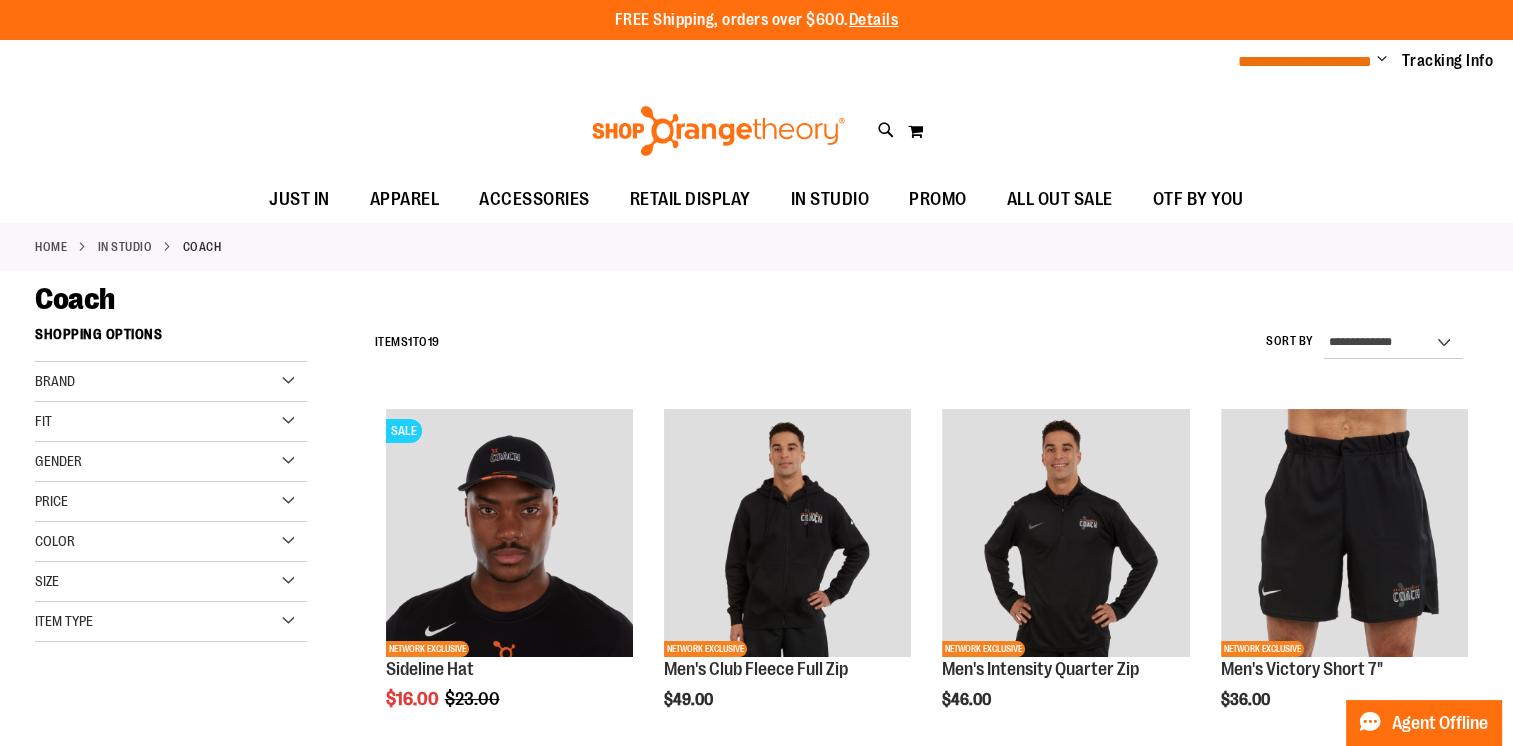 click on "**********" at bounding box center (1305, 61) 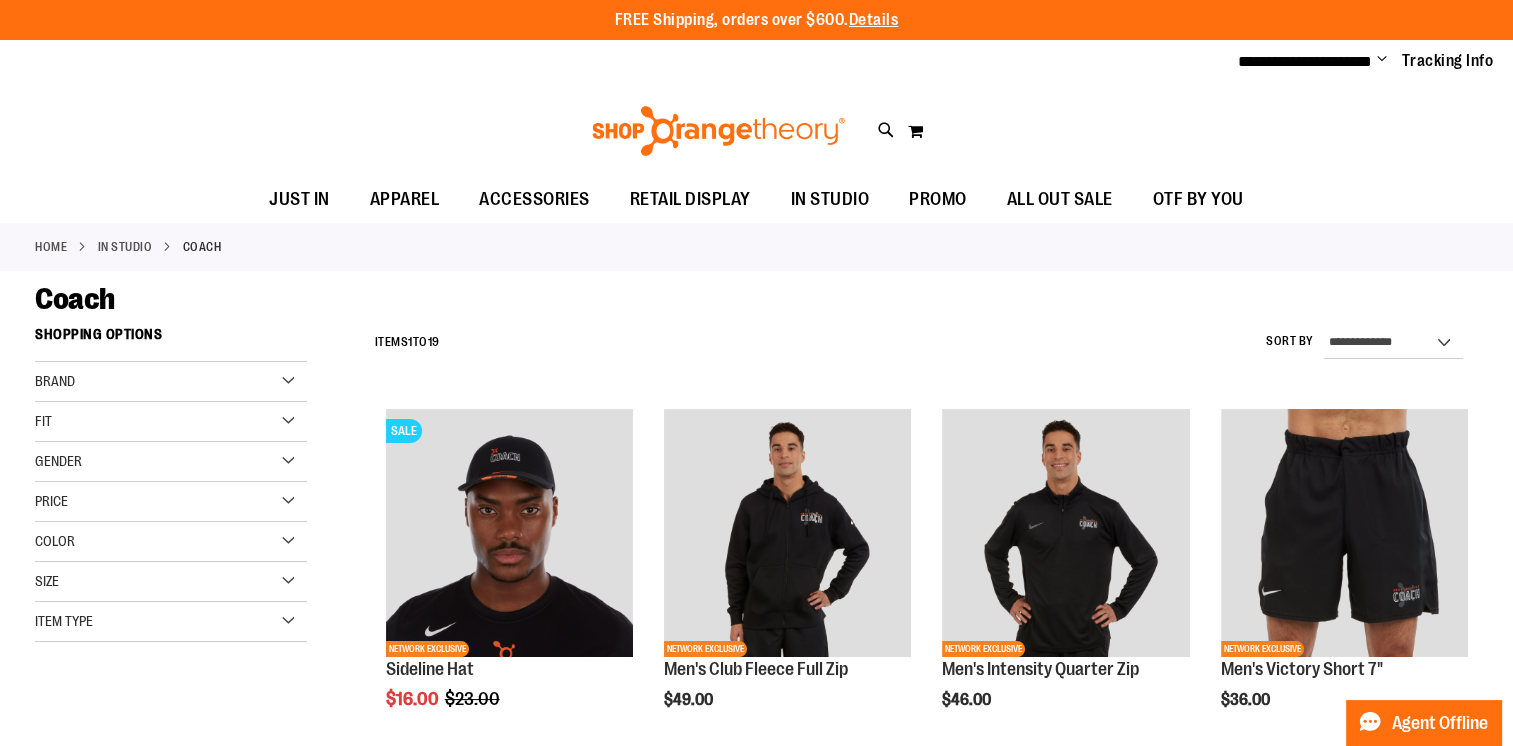 click on "Change" at bounding box center (1382, 60) 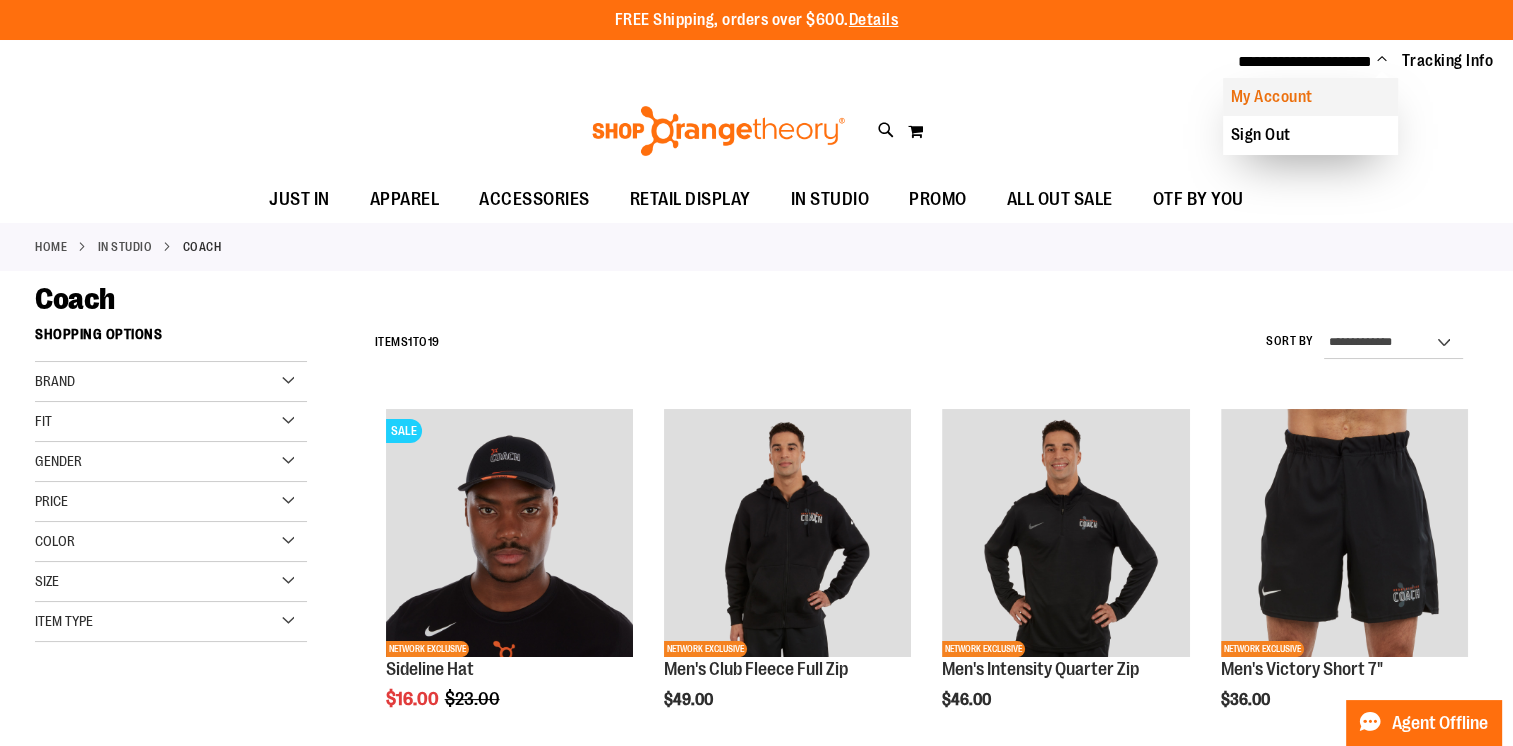 click on "My Account" at bounding box center [1310, 97] 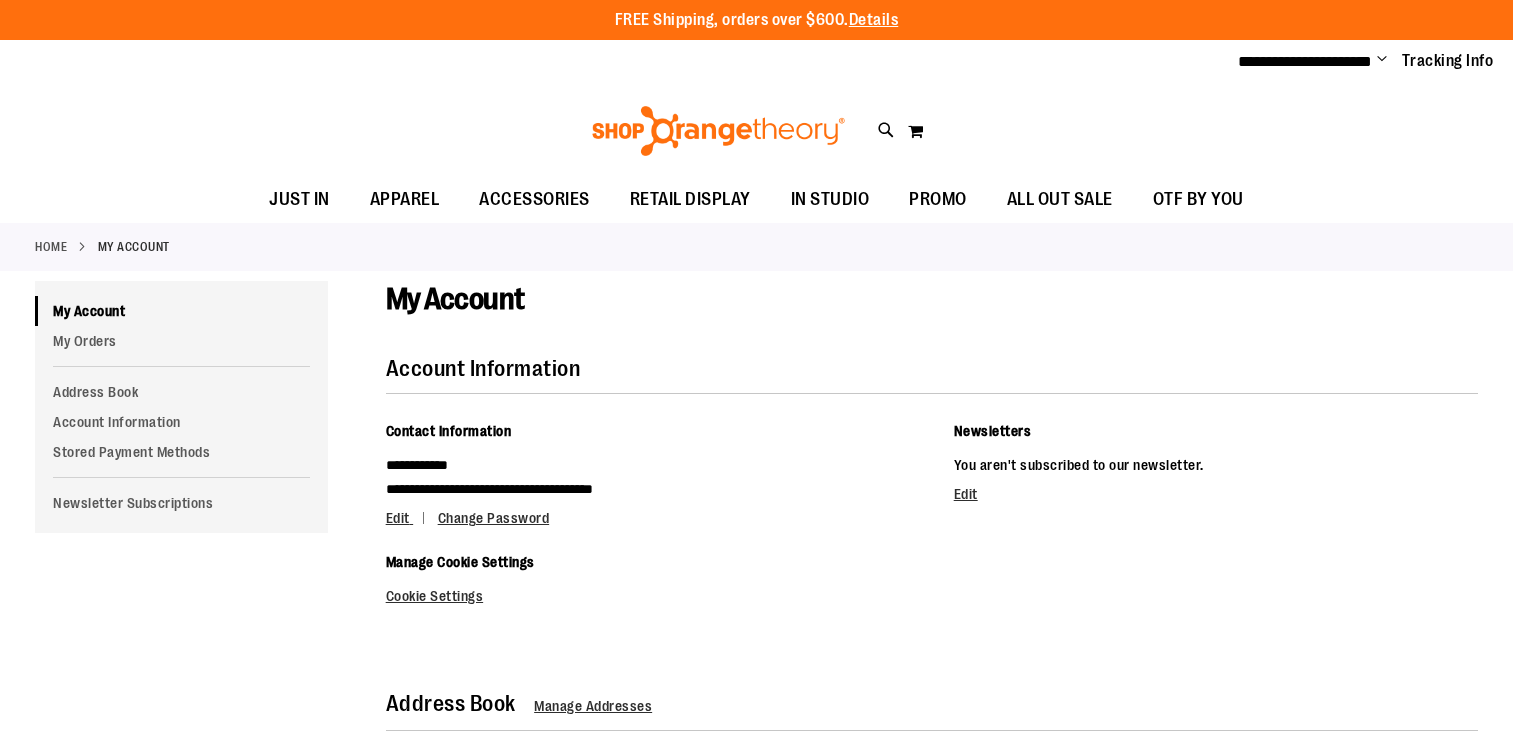scroll, scrollTop: 0, scrollLeft: 0, axis: both 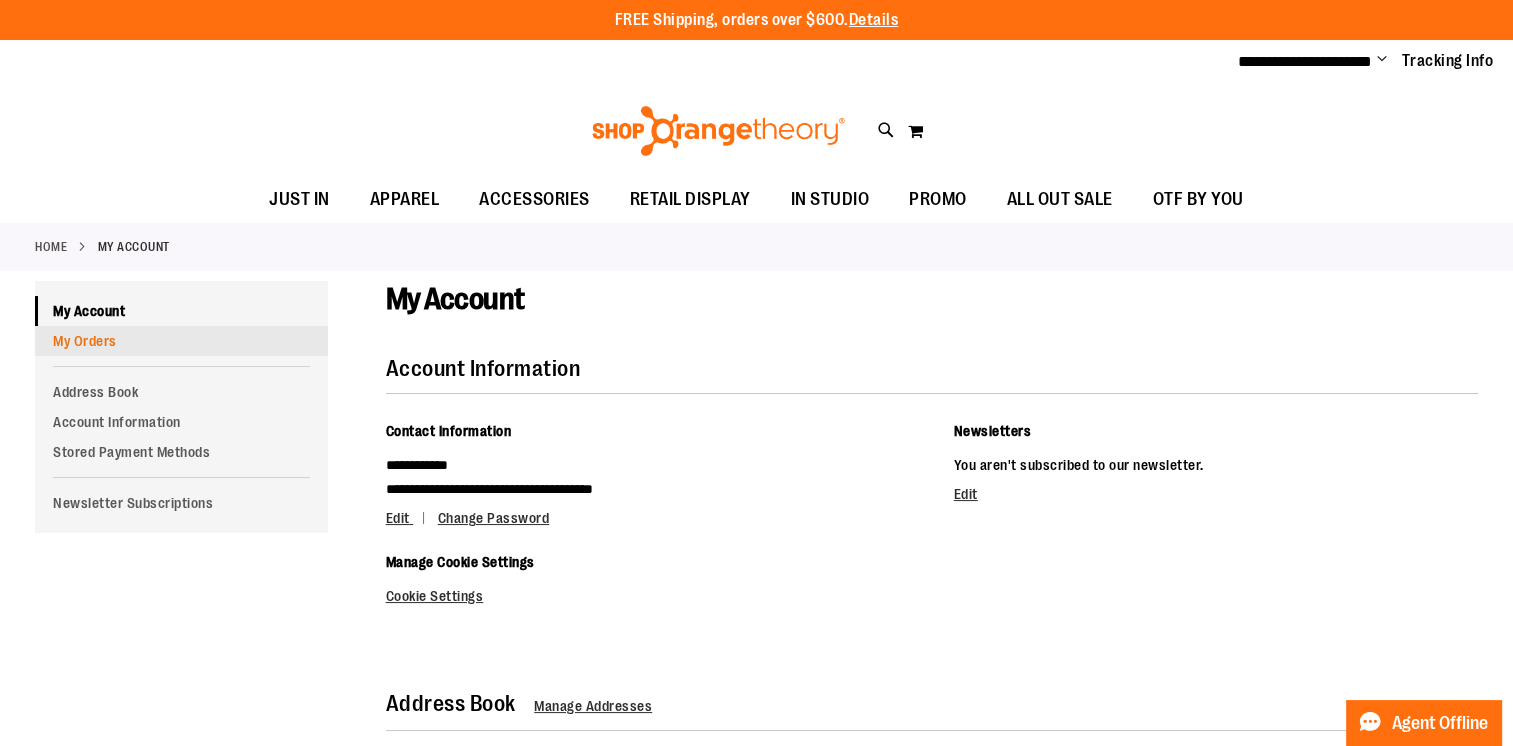 type on "**********" 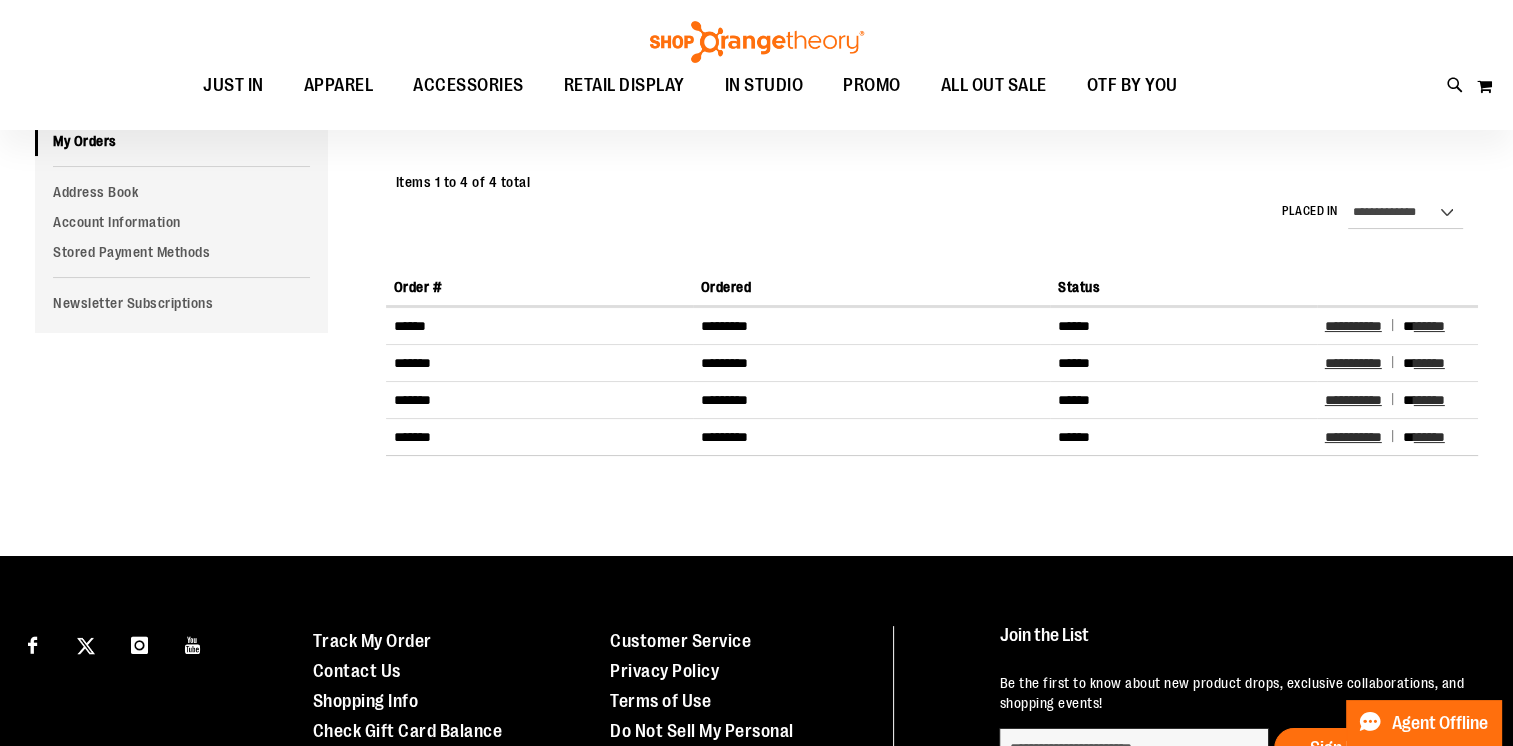 scroll, scrollTop: 199, scrollLeft: 0, axis: vertical 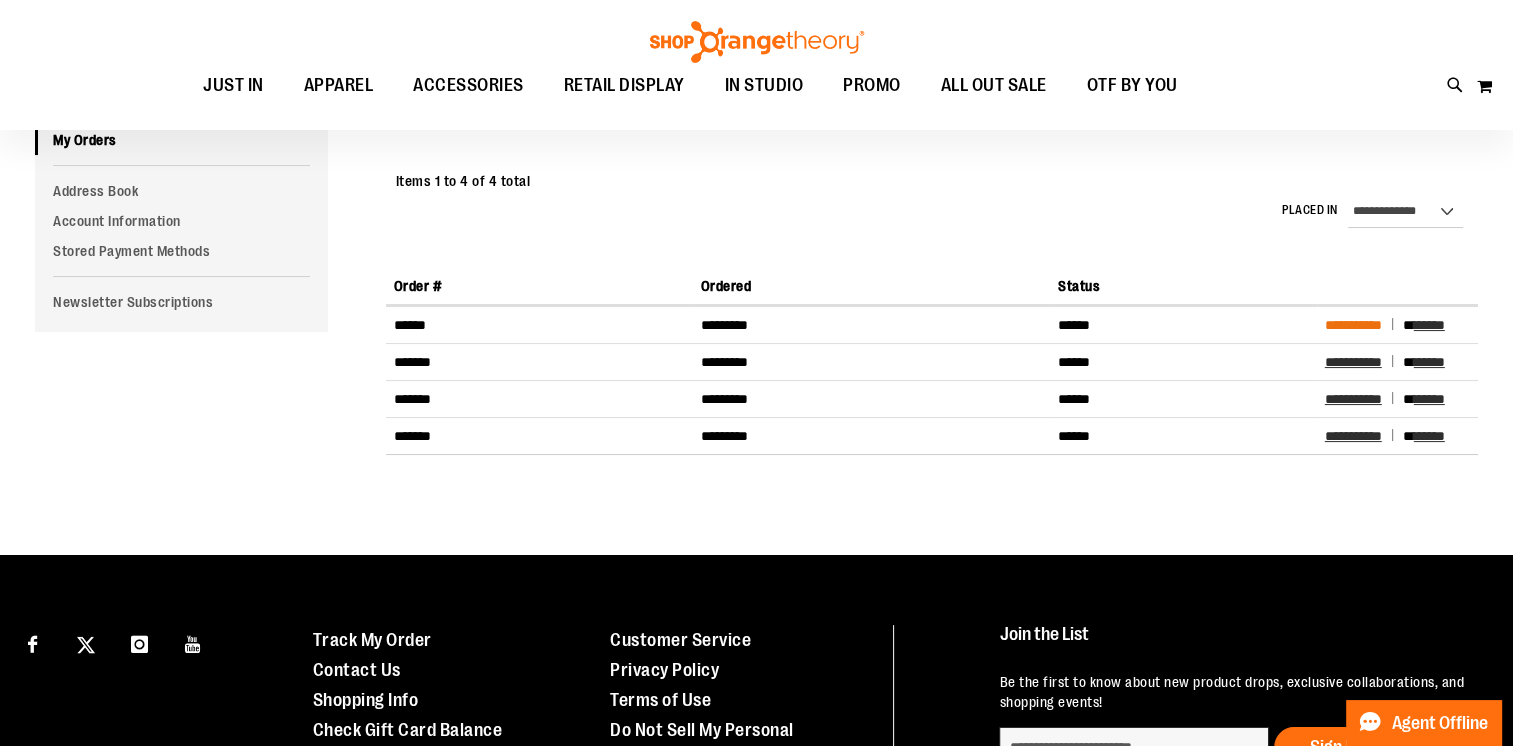 type on "**********" 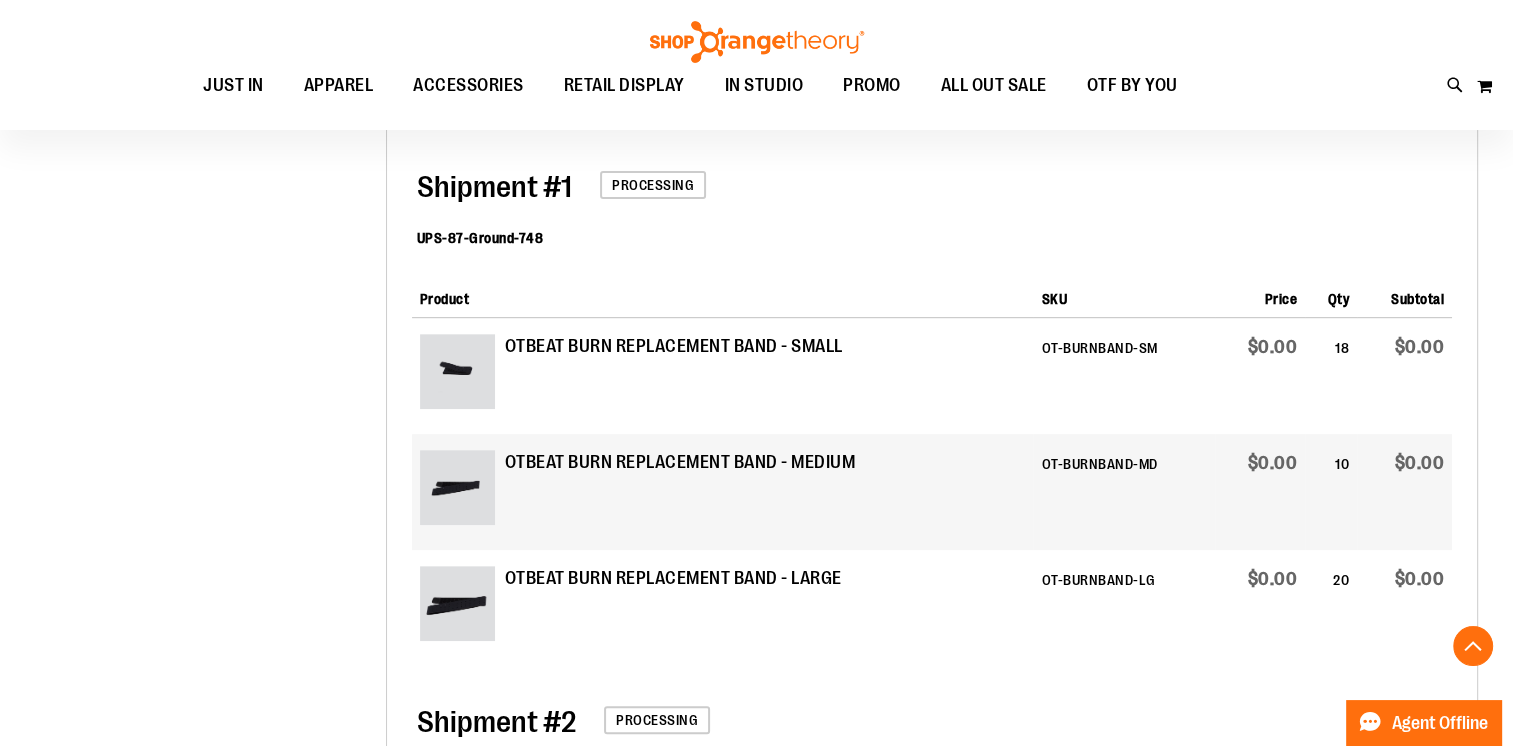 scroll, scrollTop: 499, scrollLeft: 0, axis: vertical 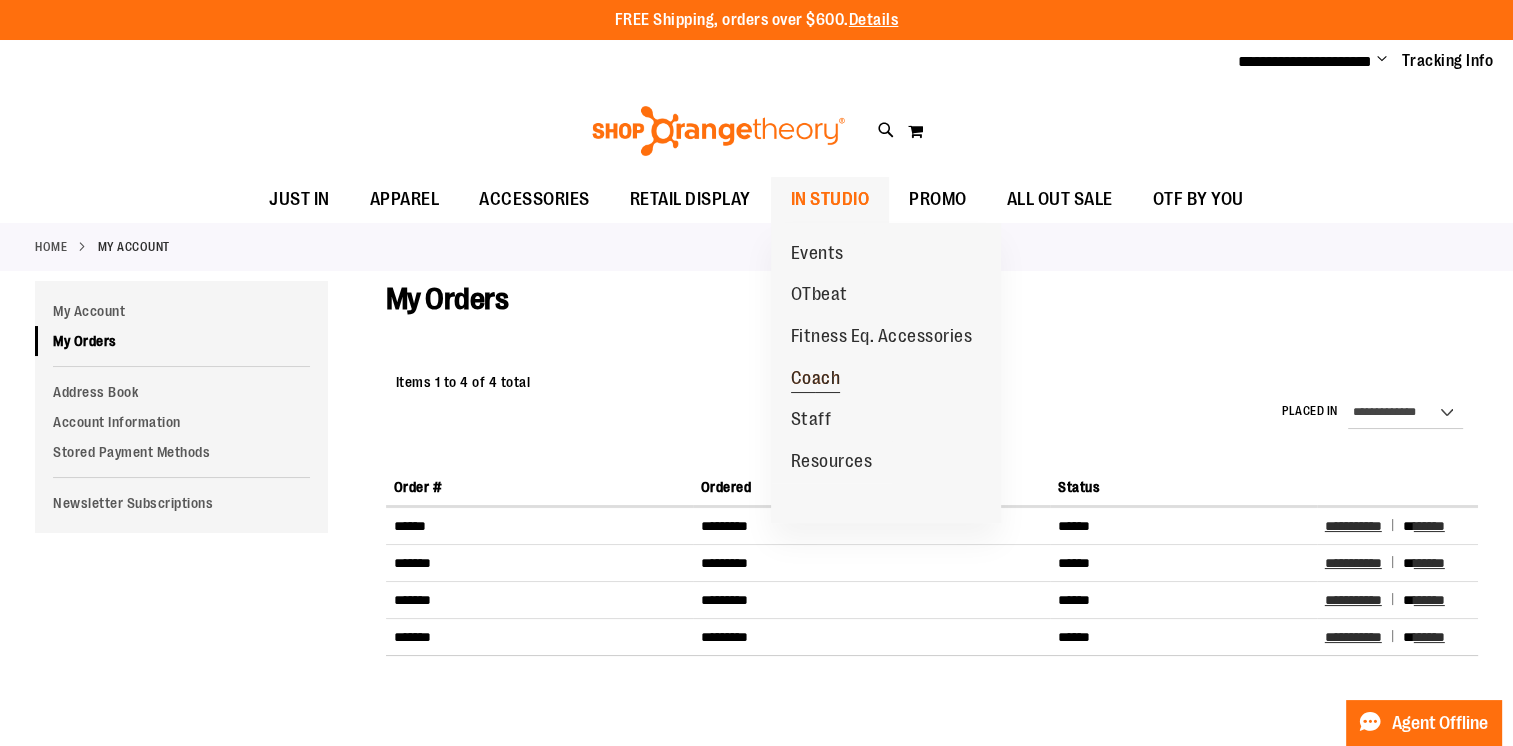 type on "**********" 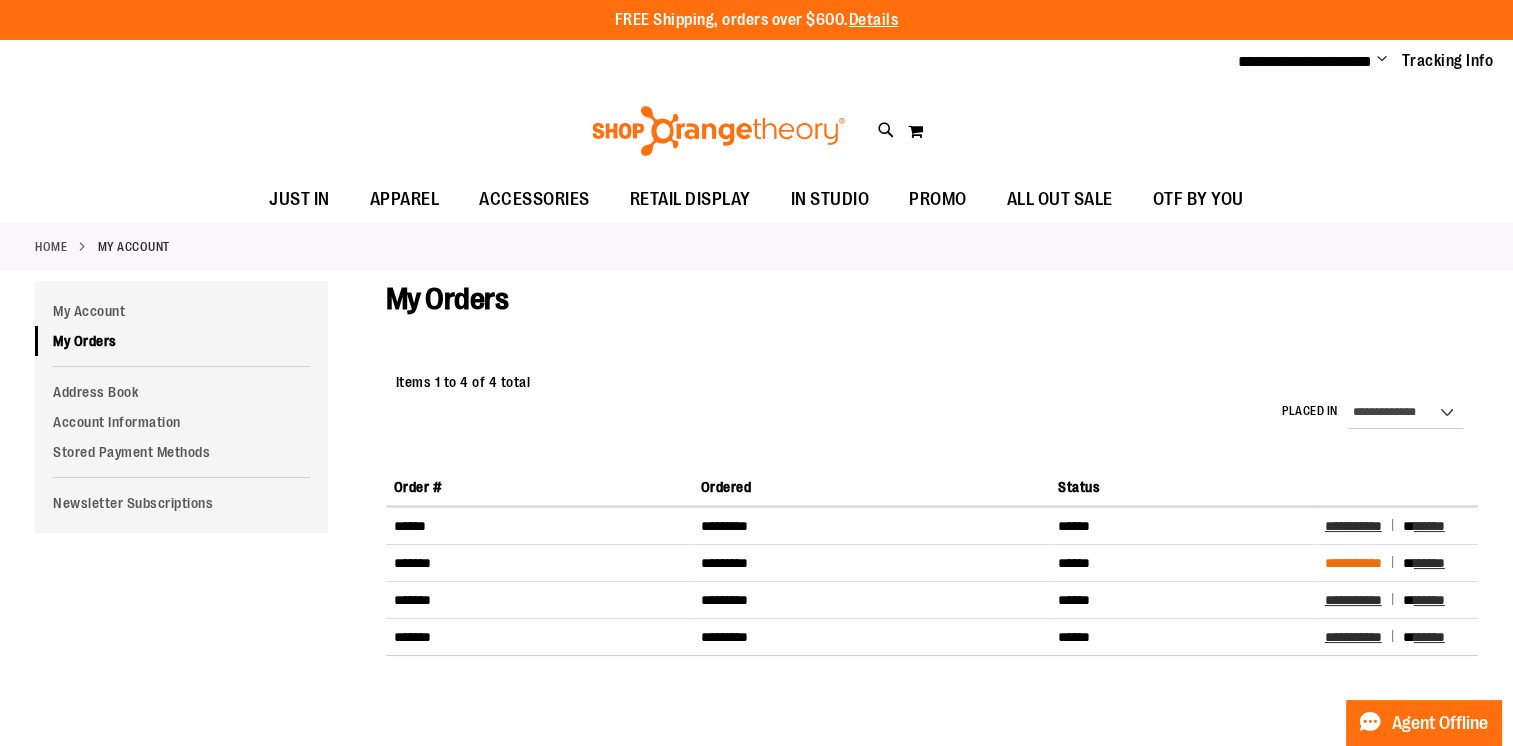 click on "**********" at bounding box center [1353, 563] 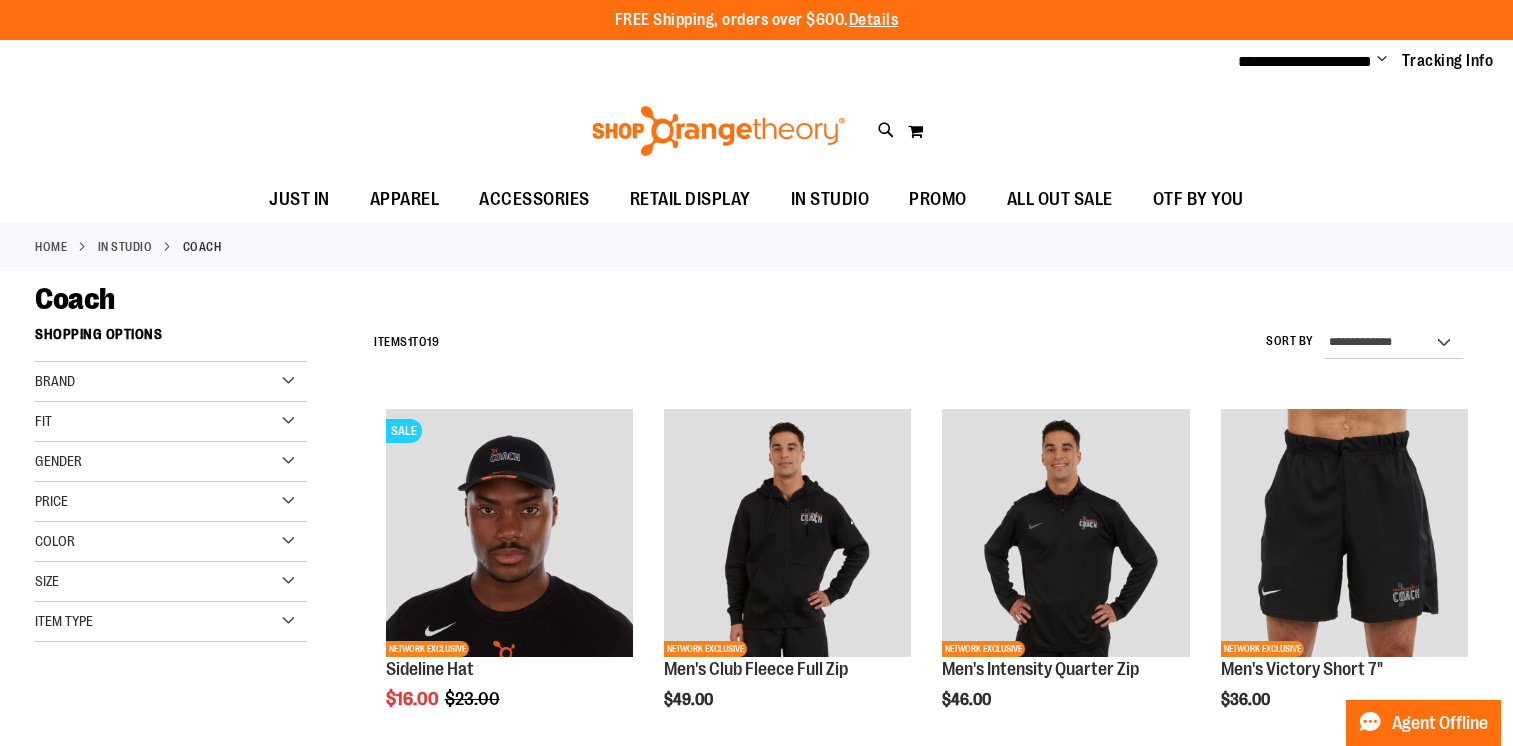 scroll, scrollTop: 0, scrollLeft: 0, axis: both 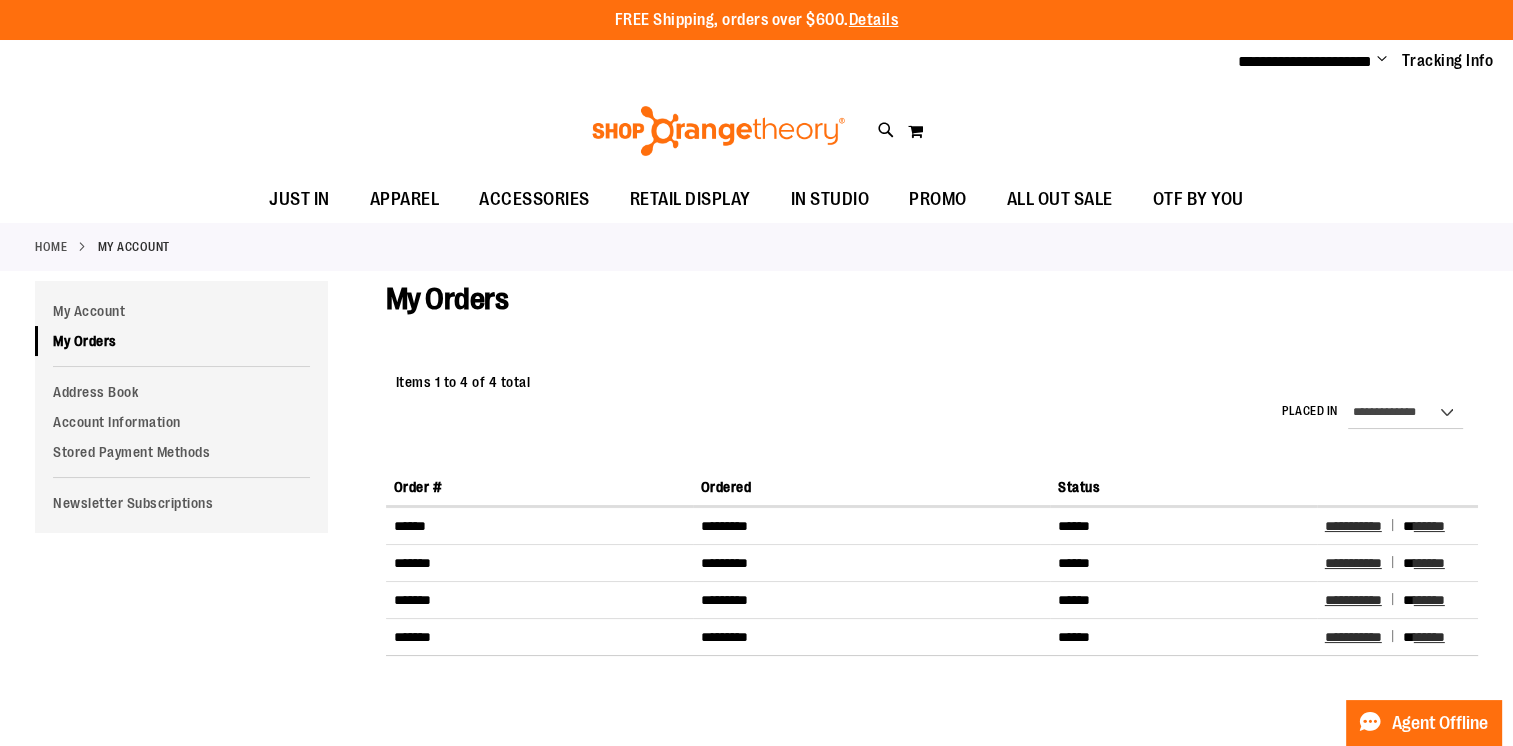 type on "**********" 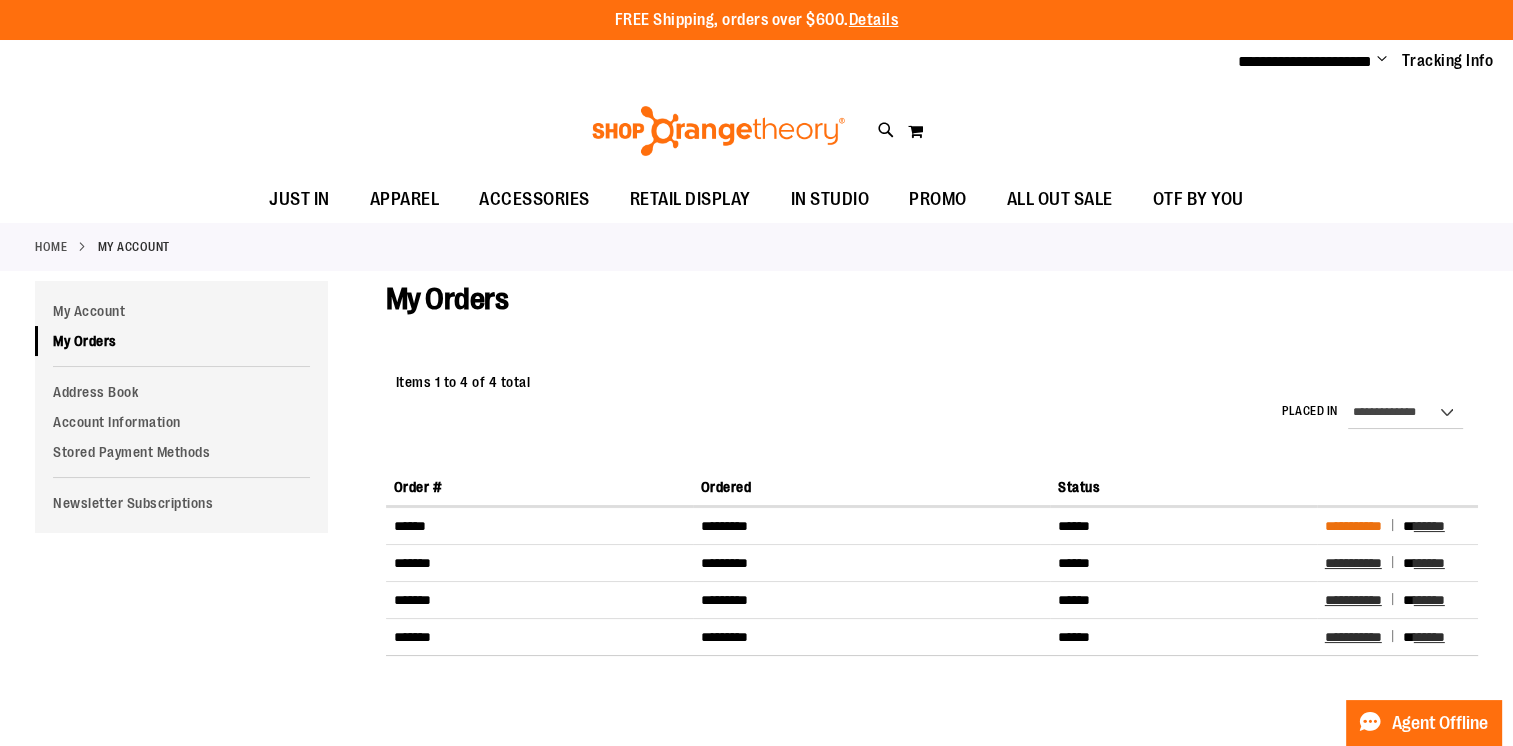click on "**********" at bounding box center [1353, 526] 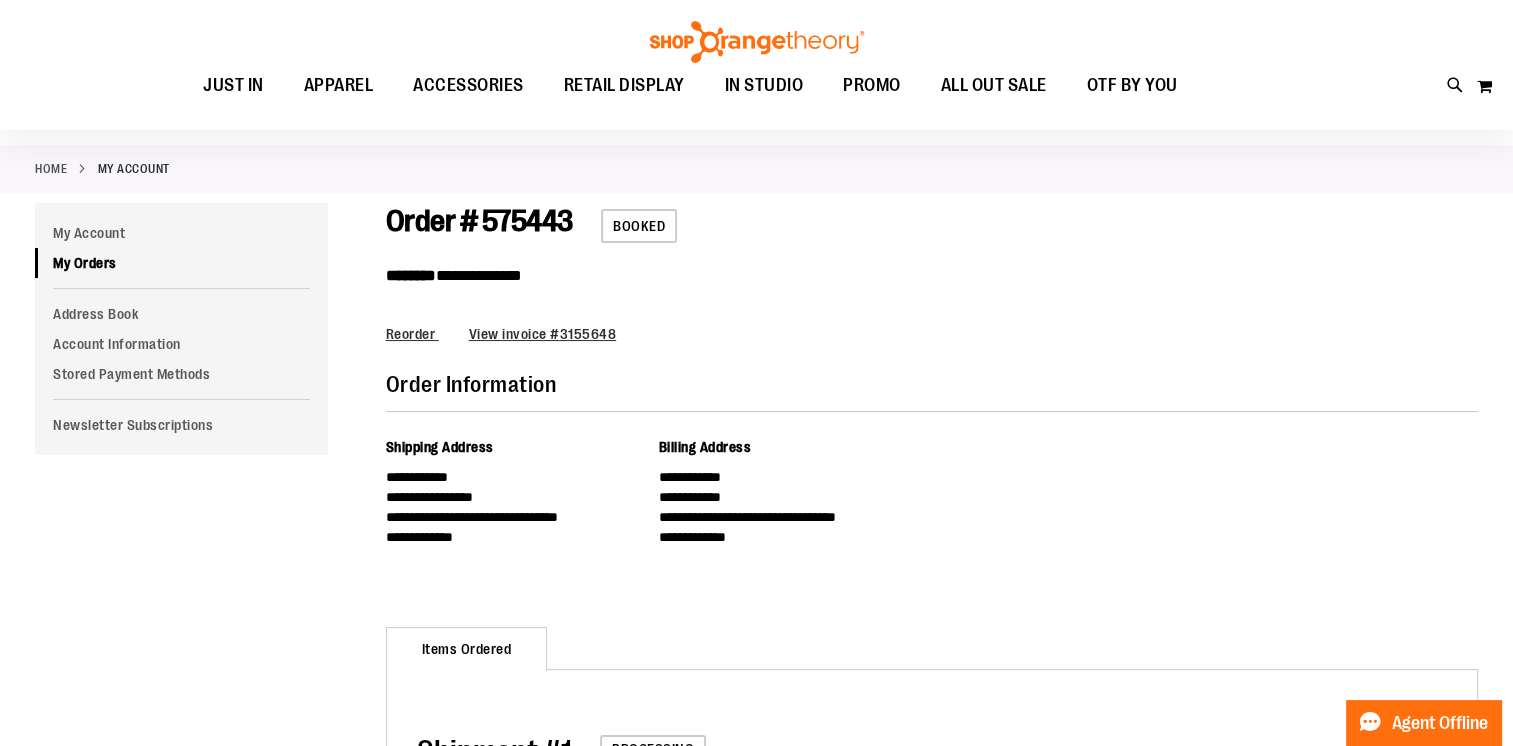 scroll, scrollTop: 0, scrollLeft: 0, axis: both 